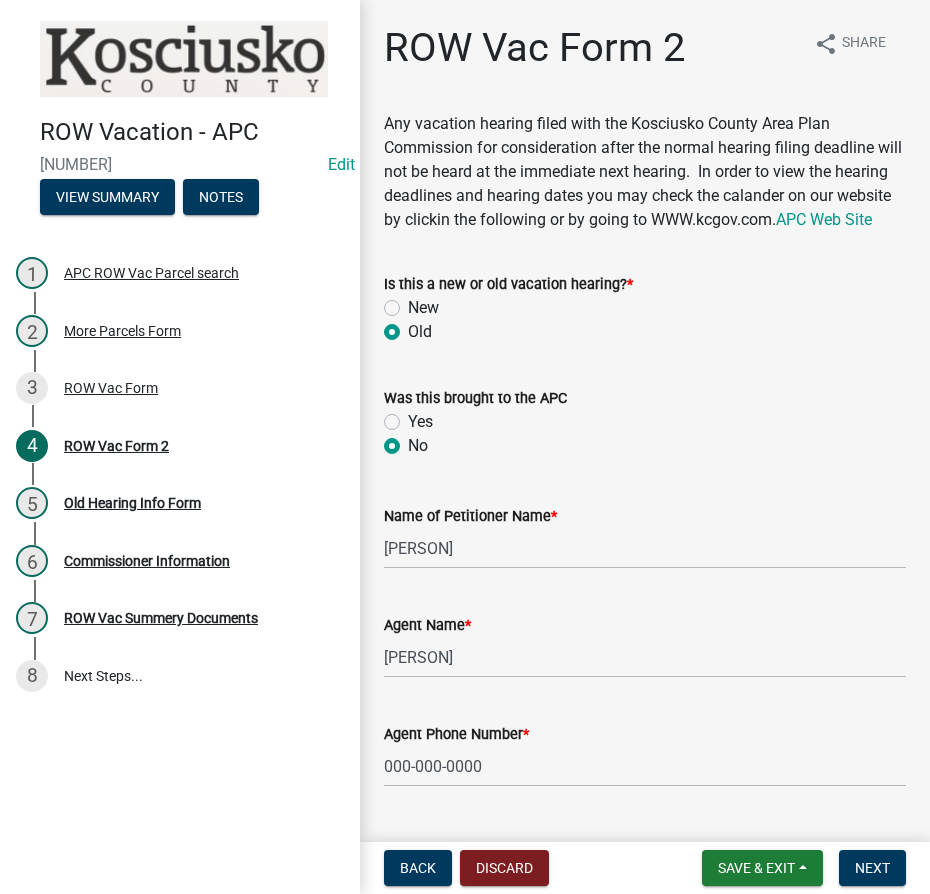 scroll, scrollTop: 0, scrollLeft: 0, axis: both 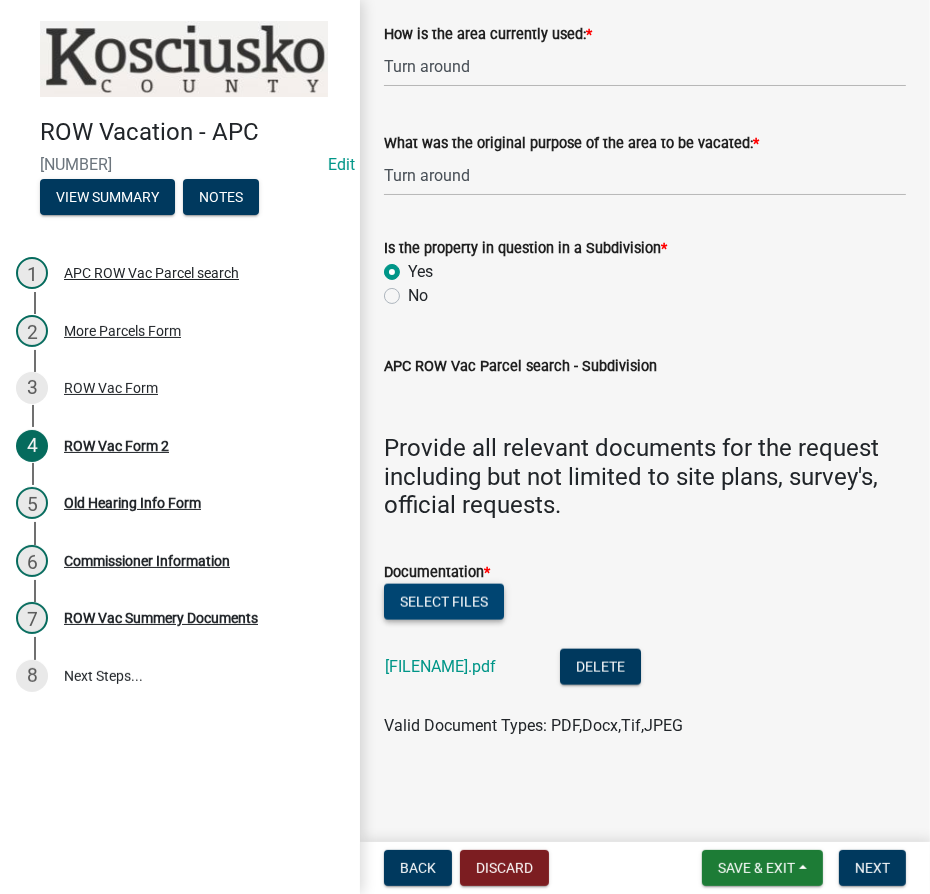click on "Select files" 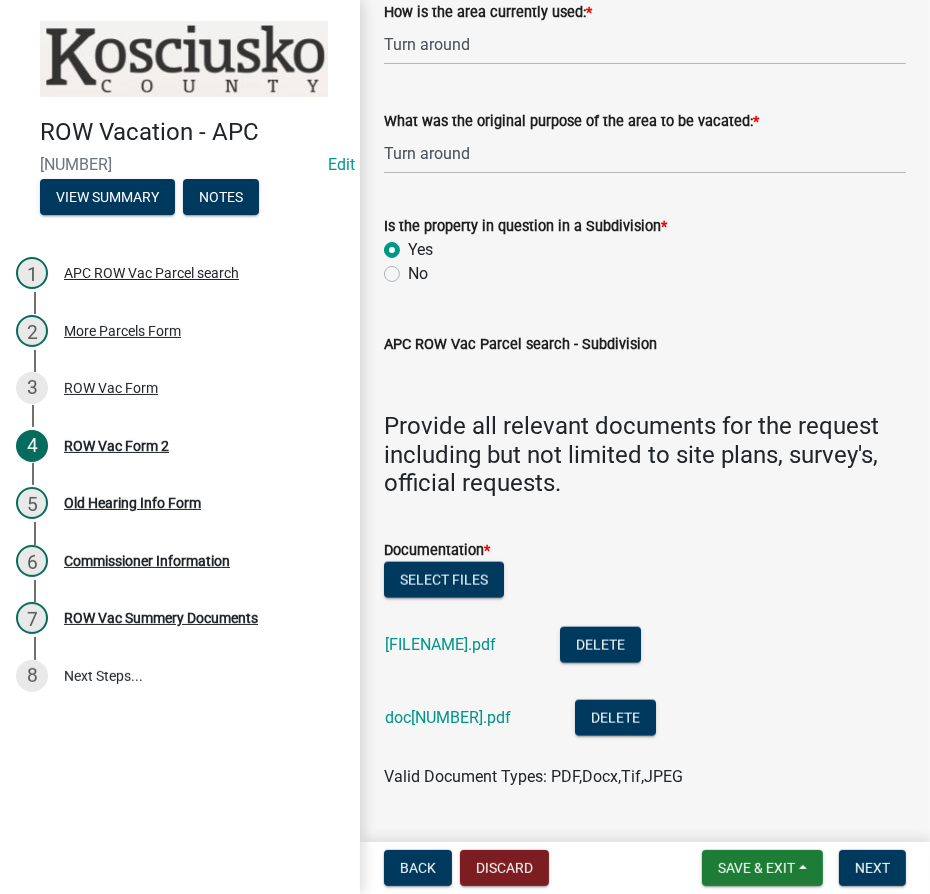 click on "Save & Exit  Save  Save & Exit   Next" at bounding box center [804, 868] 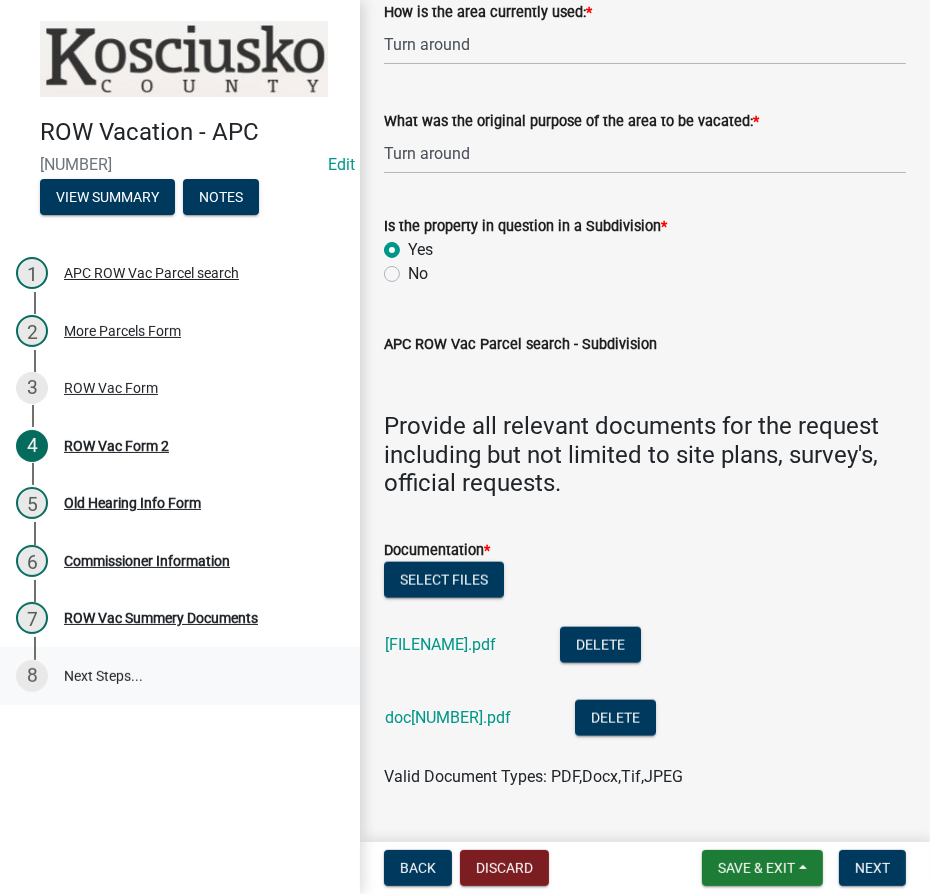 scroll, scrollTop: 1490, scrollLeft: 0, axis: vertical 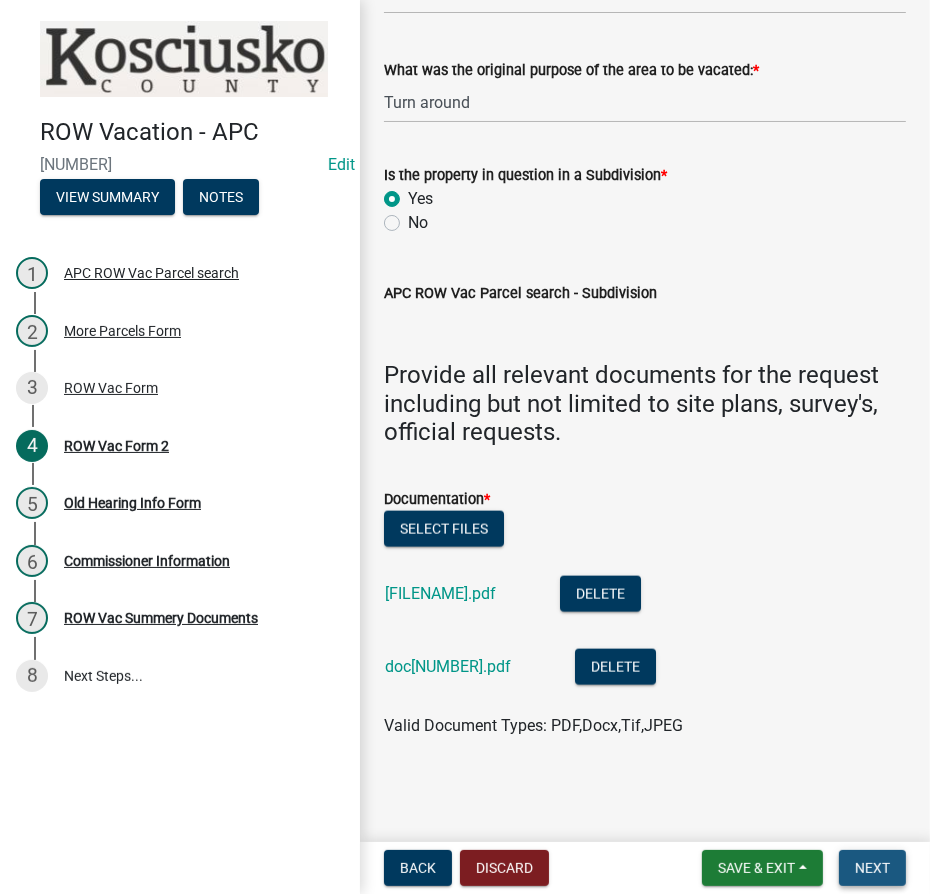 click on "Next" at bounding box center [872, 868] 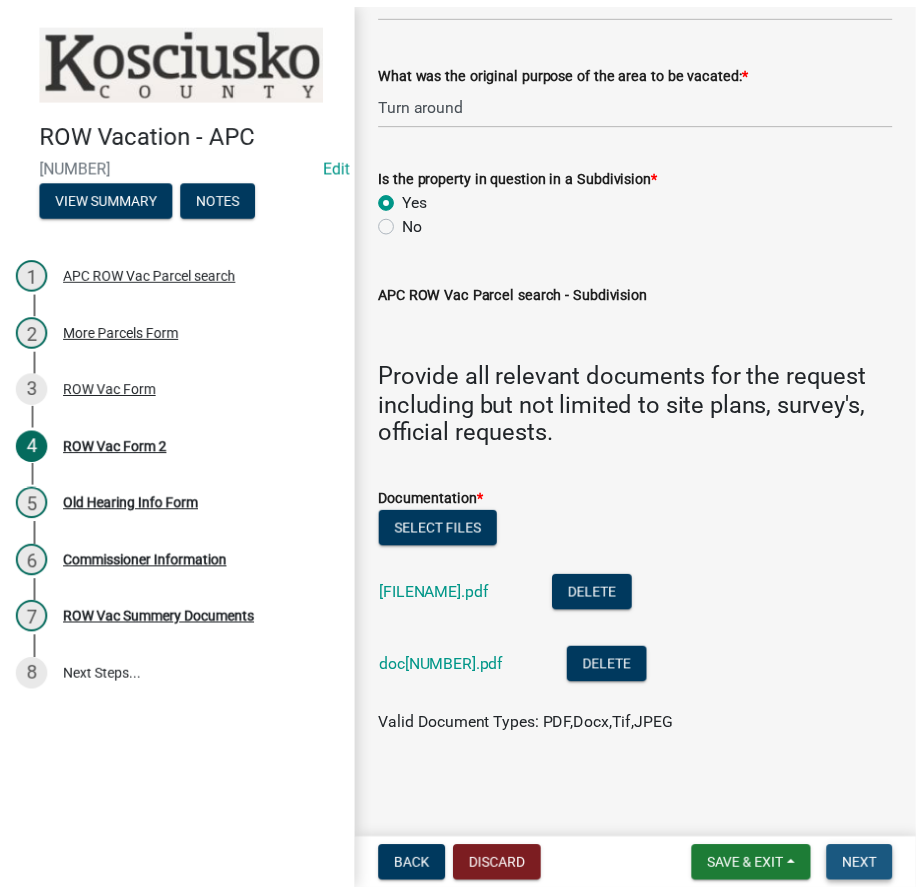 scroll, scrollTop: 0, scrollLeft: 0, axis: both 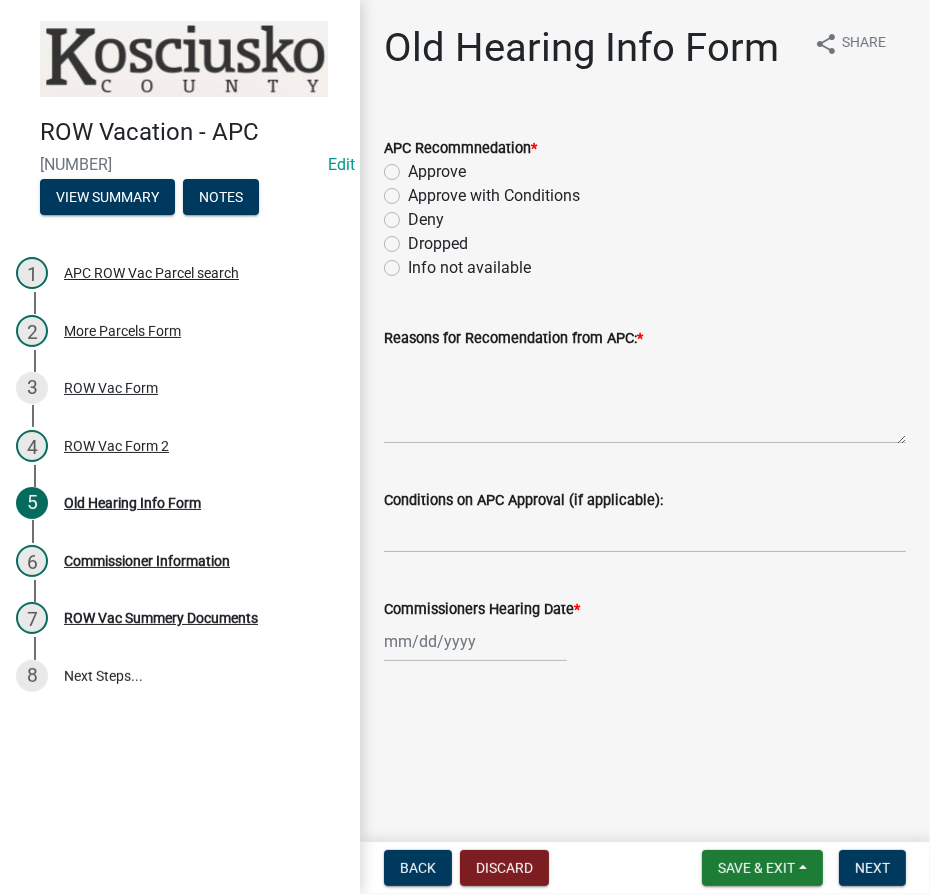 click on "Approve" 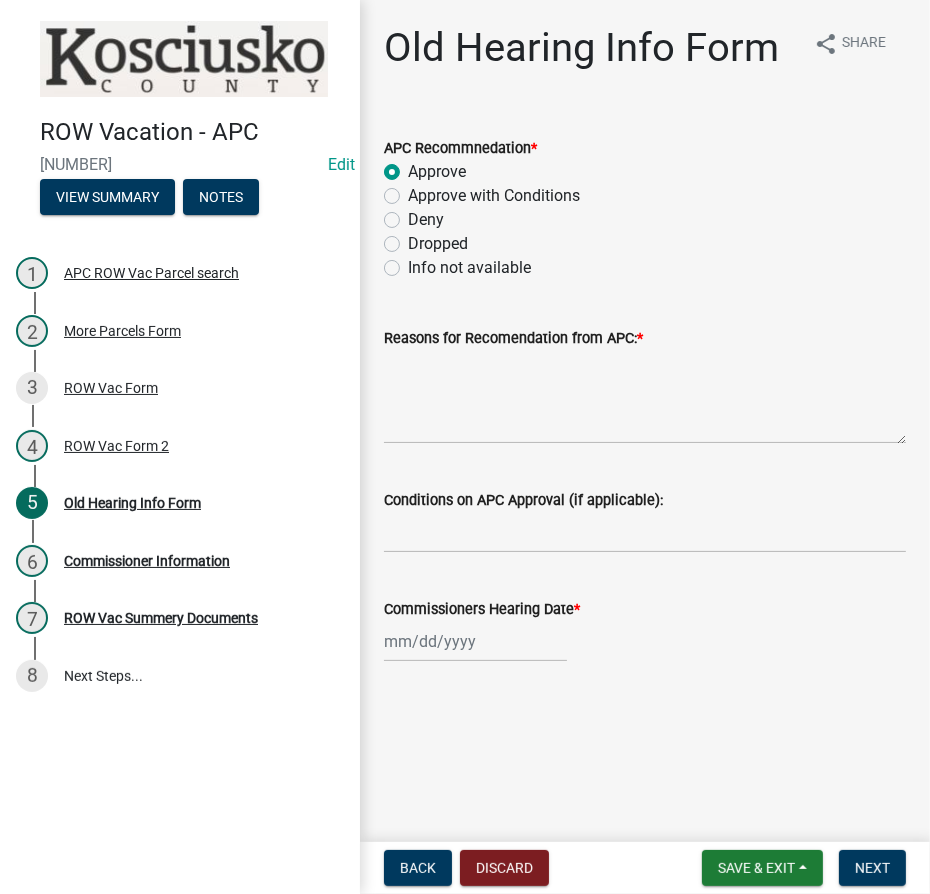 radio on "true" 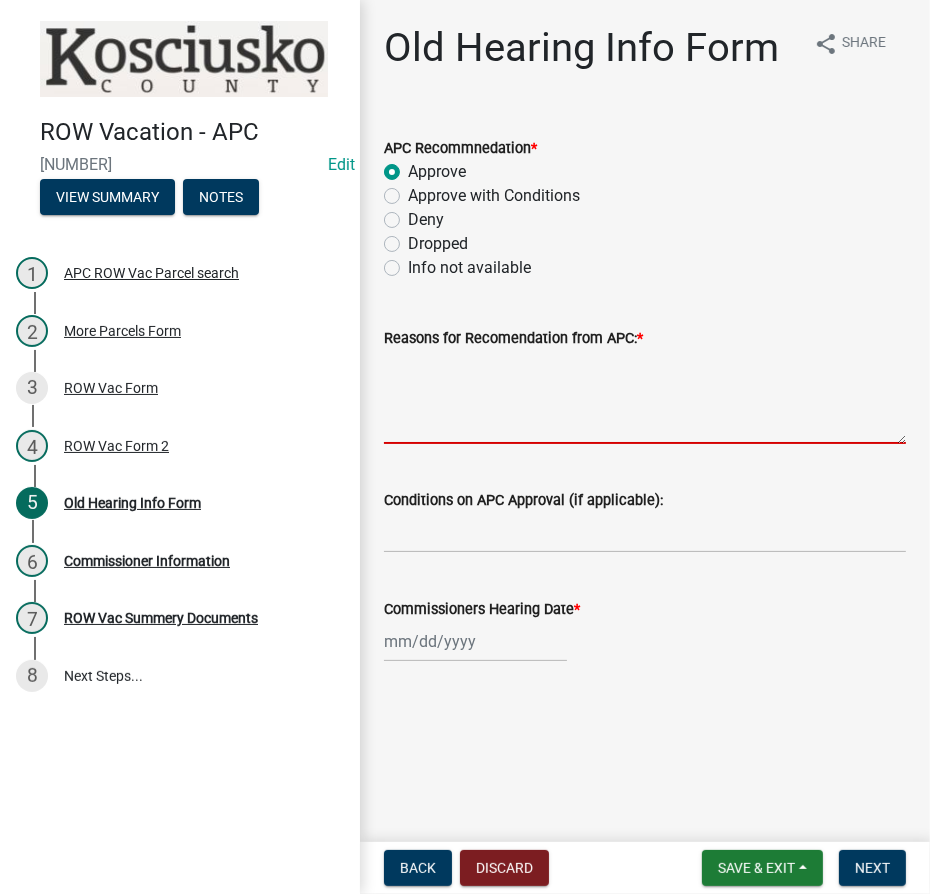 click on "Reasons for Recomendation from APC:  *" at bounding box center (645, 397) 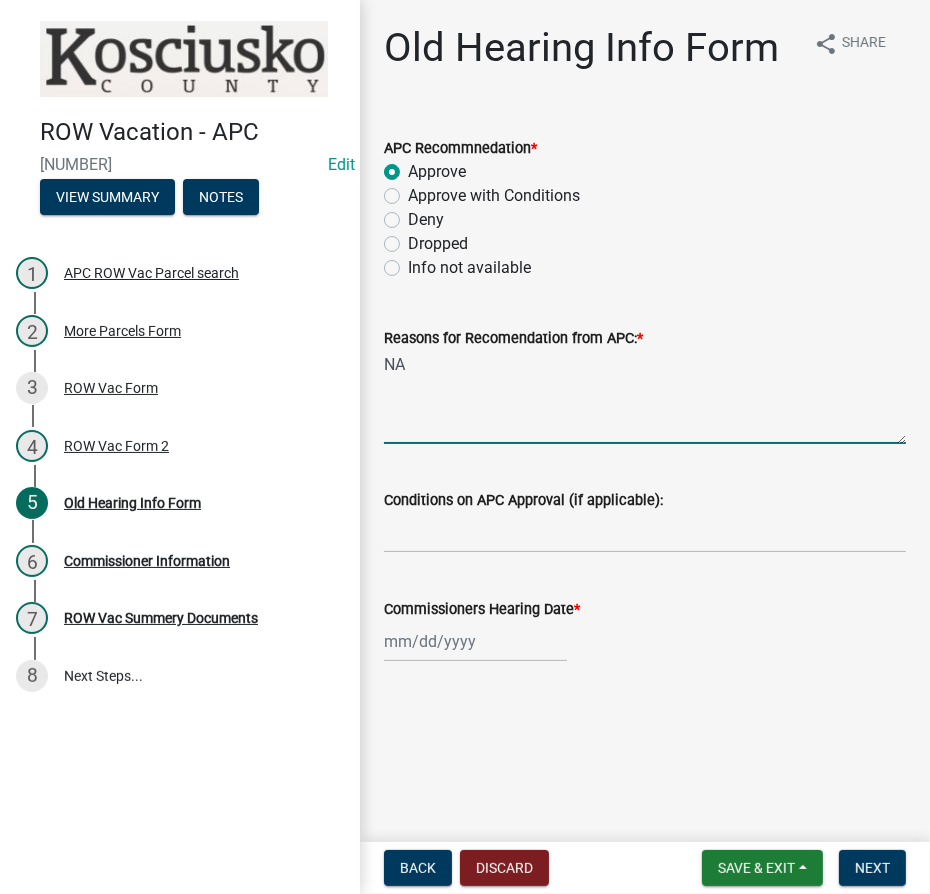 type on "NA" 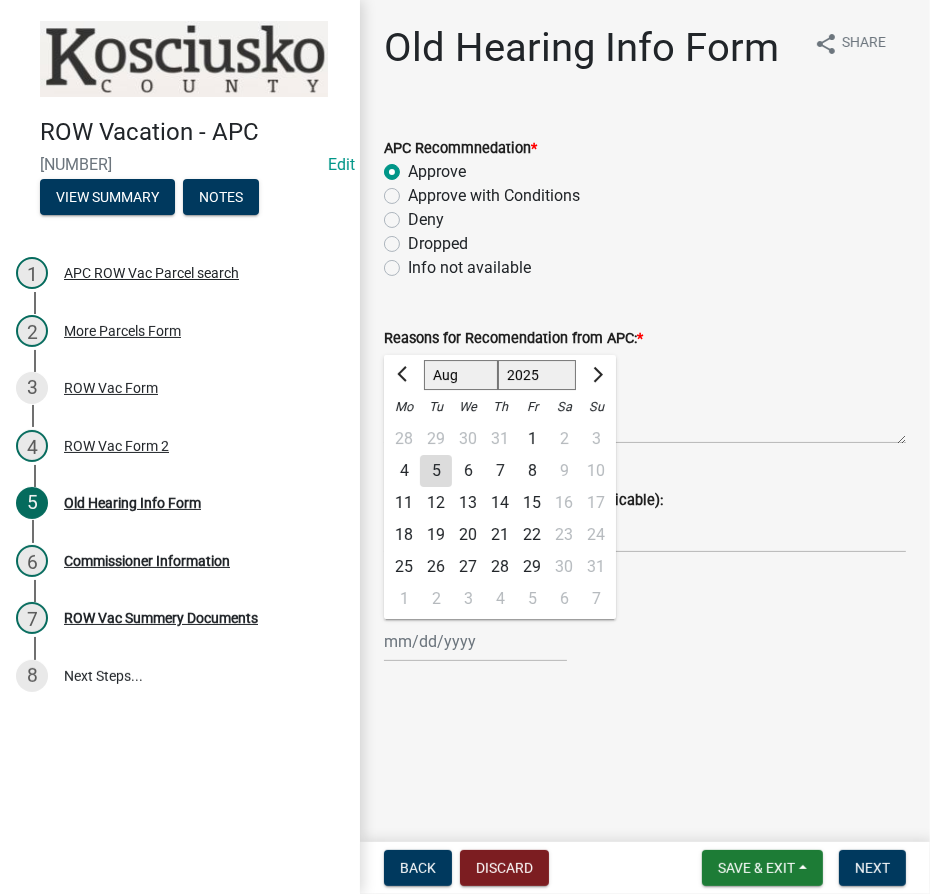 click on "Jan Feb Mar Apr May Jun Jul Aug Sep Oct Nov Dec 1525 1526 1527 1528 1529 1530 1531 1532 1533 1534 1535 1536 1537 1538 1539 1540 1541 1542 1543 1544 1545 1546 1547 1548 1549 1550 1551 1552 1553 1554 1555 1556 1557 1558 1559 1560 1561 1562 1563 1564 1565 1566 1567 1568 1569 1570 1571 1572 1573 1574 1575 1576 1577 1578 1579 1580 1581 1582 1583 1584 1585 1586 1587 1588 1589 1590 1591 1592 1593 1594 1595 1596 1597 1598 1599 1600 1601 1602 1603 1604 1605 1606 1607 1608 1609 1610 1611 1612 1613 1614 1615 1616 1617 1618 1619 1620 1621 1622 1623 1624 1625 1626 1627 1628 1629 1630 1631 1632 1633 1634 1635 1636 1637 1638 1639 1640 1641 1642 1643 1644 1645 1646 1647 1648 1649 1650 1651 1652 1653 1654 1655 1656 1657 1658 1659 1660 1661 1662 1663 1664 1665 1666 1667 1668 1669 1670 1671 1672 1673 1674 1675 1676 1677 1678 1679 1680 1681 1682 1683 1684 1685 1686 1687 1688 1689 1690 1691 1692 1693 1694 1695 1696 1697 1698 1699 1700 1701 1702 1703 1704 1705 1706 1707 1708 1709 1710 1711 1712 1713 1714 1715 1716 1717 1718 1719 1" 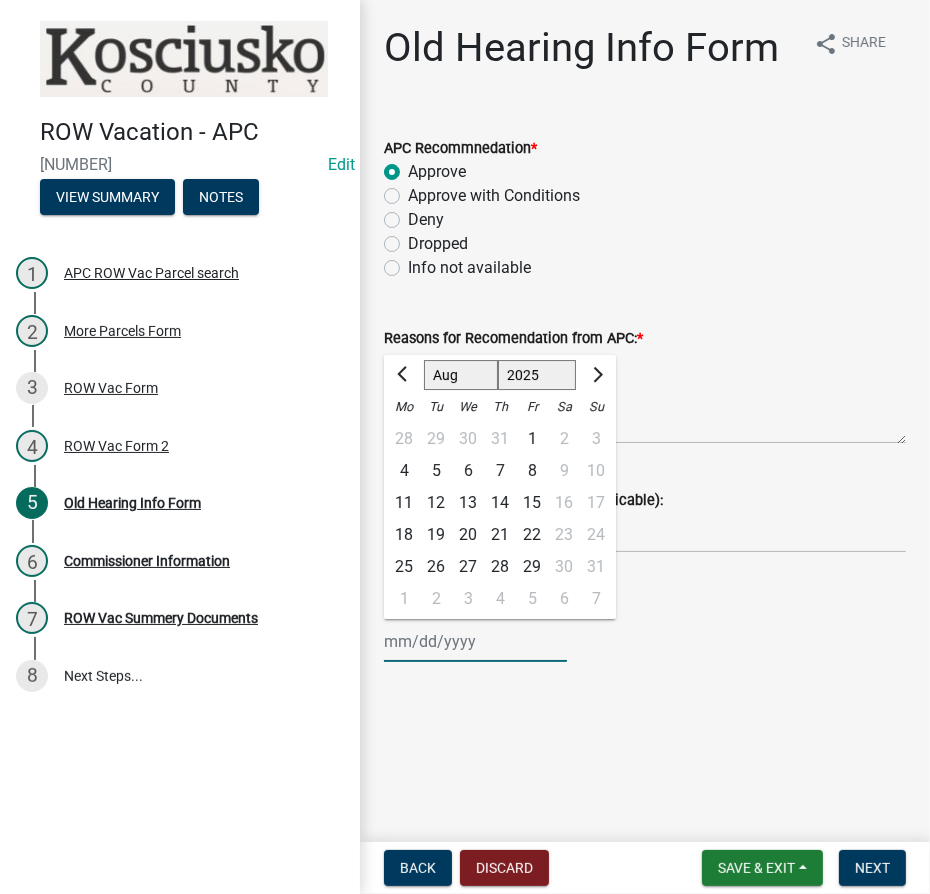 click on "1525 1526 1527 1528 1529 1530 1531 1532 1533 1534 1535 1536 1537 1538 1539 1540 1541 1542 1543 1544 1545 1546 1547 1548 1549 1550 1551 1552 1553 1554 1555 1556 1557 1558 1559 1560 1561 1562 1563 1564 1565 1566 1567 1568 1569 1570 1571 1572 1573 1574 1575 1576 1577 1578 1579 1580 1581 1582 1583 1584 1585 1586 1587 1588 1589 1590 1591 1592 1593 1594 1595 1596 1597 1598 1599 1600 1601 1602 1603 1604 1605 1606 1607 1608 1609 1610 1611 1612 1613 1614 1615 1616 1617 1618 1619 1620 1621 1622 1623 1624 1625 1626 1627 1628 1629 1630 1631 1632 1633 1634 1635 1636 1637 1638 1639 1640 1641 1642 1643 1644 1645 1646 1647 1648 1649 1650 1651 1652 1653 1654 1655 1656 1657 1658 1659 1660 1661 1662 1663 1664 1665 1666 1667 1668 1669 1670 1671 1672 1673 1674 1675 1676 1677 1678 1679 1680 1681 1682 1683 1684 1685 1686 1687 1688 1689 1690 1691 1692 1693 1694 1695 1696 1697 1698 1699 1700 1701 1702 1703 1704 1705 1706 1707 1708 1709 1710 1711 1712 1713 1714 1715 1716 1717 1718 1719 1720 1721 1722 1723 1724 1725 1726 1727 1728 1729" 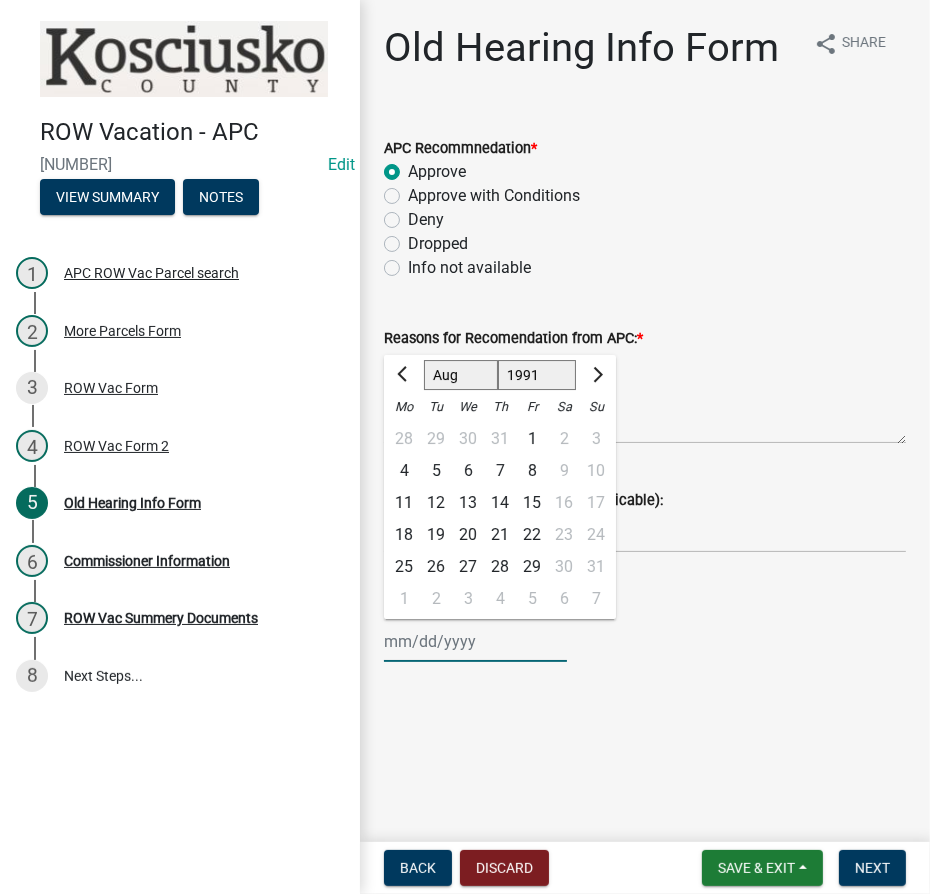 click on "1525 1526 1527 1528 1529 1530 1531 1532 1533 1534 1535 1536 1537 1538 1539 1540 1541 1542 1543 1544 1545 1546 1547 1548 1549 1550 1551 1552 1553 1554 1555 1556 1557 1558 1559 1560 1561 1562 1563 1564 1565 1566 1567 1568 1569 1570 1571 1572 1573 1574 1575 1576 1577 1578 1579 1580 1581 1582 1583 1584 1585 1586 1587 1588 1589 1590 1591 1592 1593 1594 1595 1596 1597 1598 1599 1600 1601 1602 1603 1604 1605 1606 1607 1608 1609 1610 1611 1612 1613 1614 1615 1616 1617 1618 1619 1620 1621 1622 1623 1624 1625 1626 1627 1628 1629 1630 1631 1632 1633 1634 1635 1636 1637 1638 1639 1640 1641 1642 1643 1644 1645 1646 1647 1648 1649 1650 1651 1652 1653 1654 1655 1656 1657 1658 1659 1660 1661 1662 1663 1664 1665 1666 1667 1668 1669 1670 1671 1672 1673 1674 1675 1676 1677 1678 1679 1680 1681 1682 1683 1684 1685 1686 1687 1688 1689 1690 1691 1692 1693 1694 1695 1696 1697 1698 1699 1700 1701 1702 1703 1704 1705 1706 1707 1708 1709 1710 1711 1712 1713 1714 1715 1716 1717 1718 1719 1720 1721 1722 1723 1724 1725 1726 1727 1728 1729" 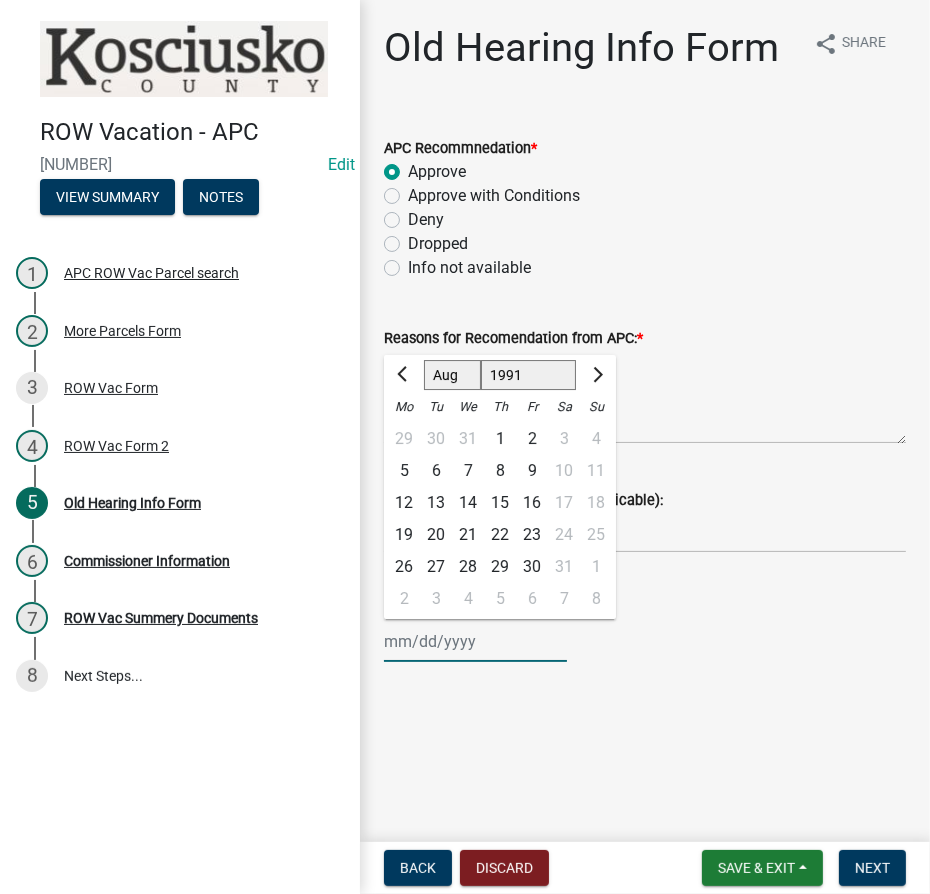 click on "Jan Feb Mar Apr May Jun Jul Aug Sep Oct Nov Dec" 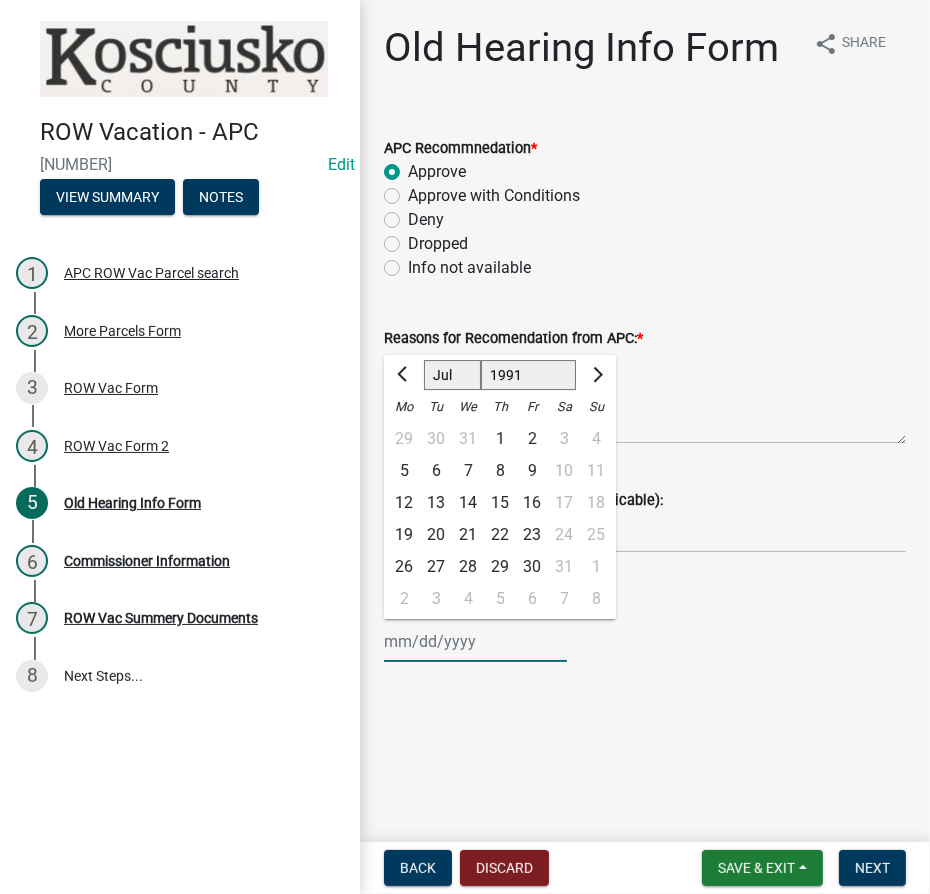 click on "Jan Feb Mar Apr May Jun Jul Aug Sep Oct Nov Dec" 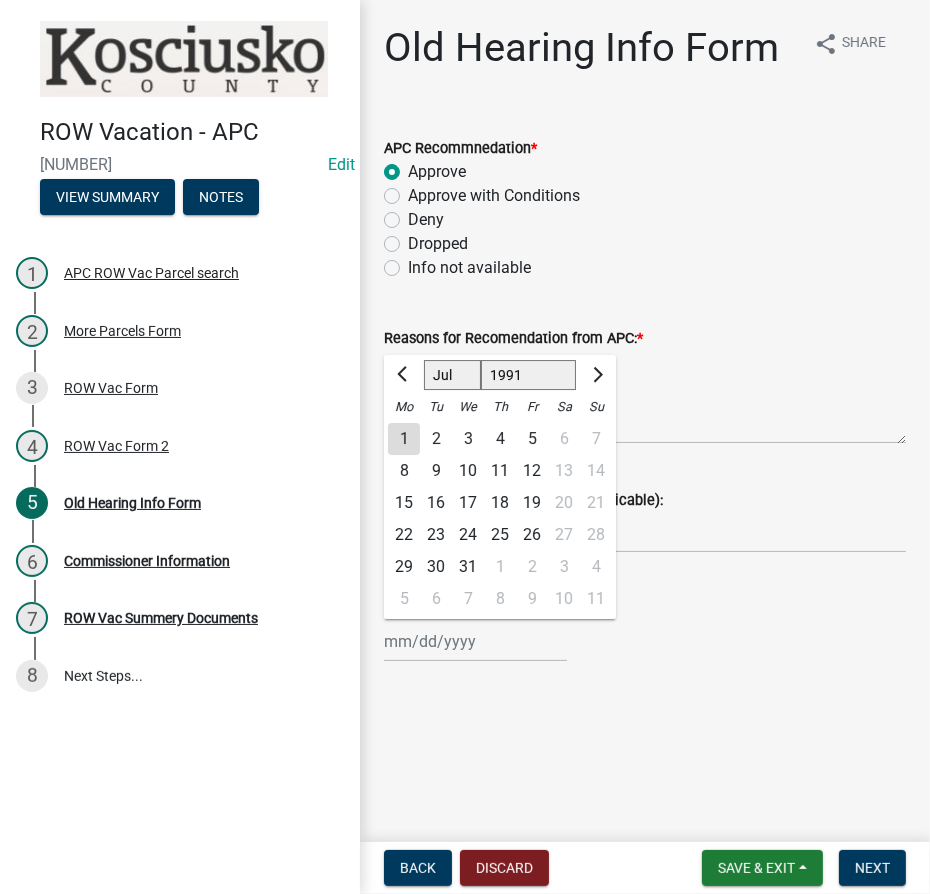 click on "2" 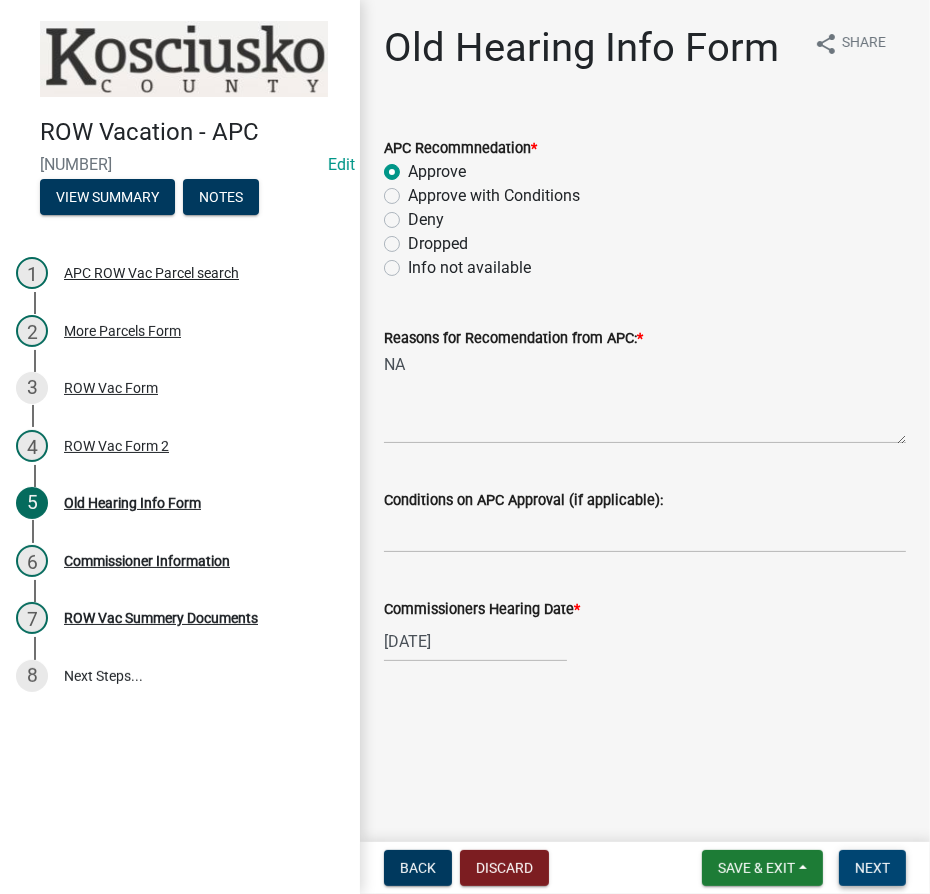 click on "Next" at bounding box center [872, 868] 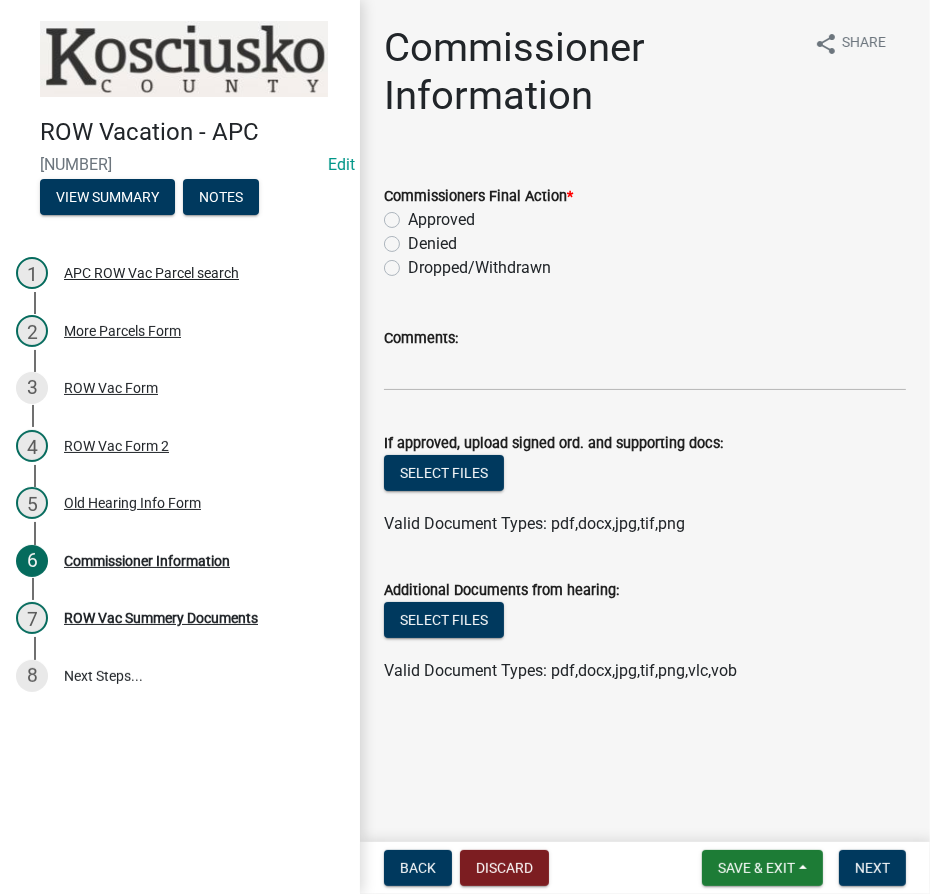 click on "Approved" 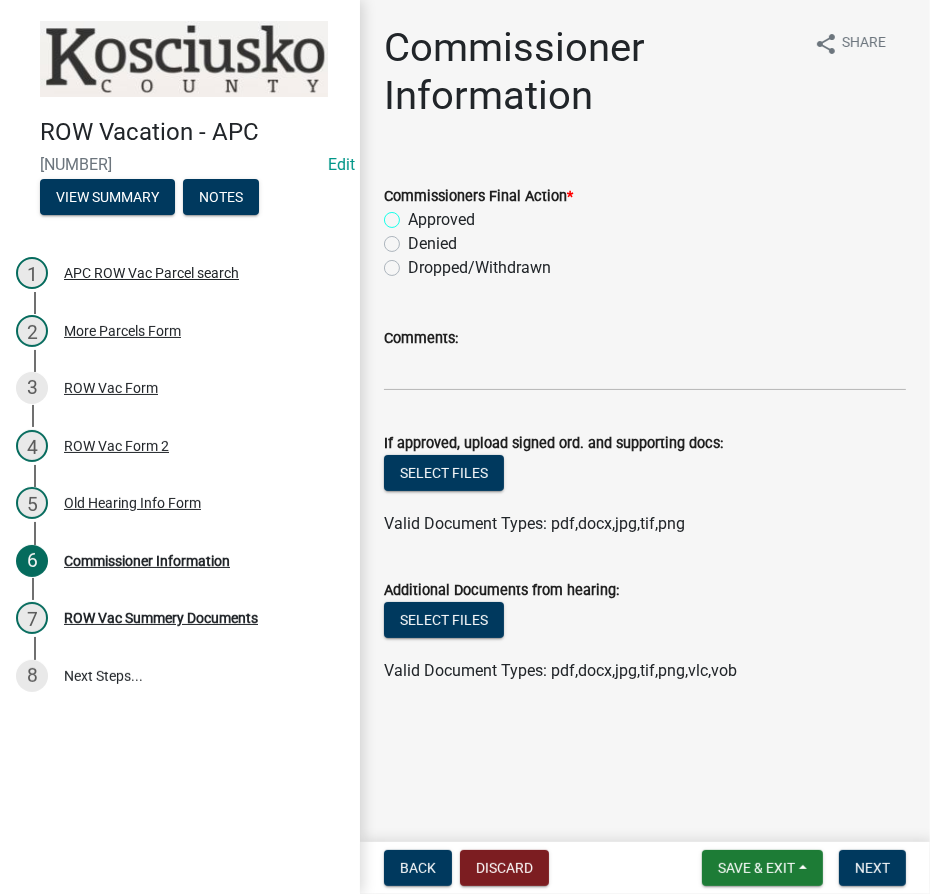 click on "Approved" at bounding box center [414, 214] 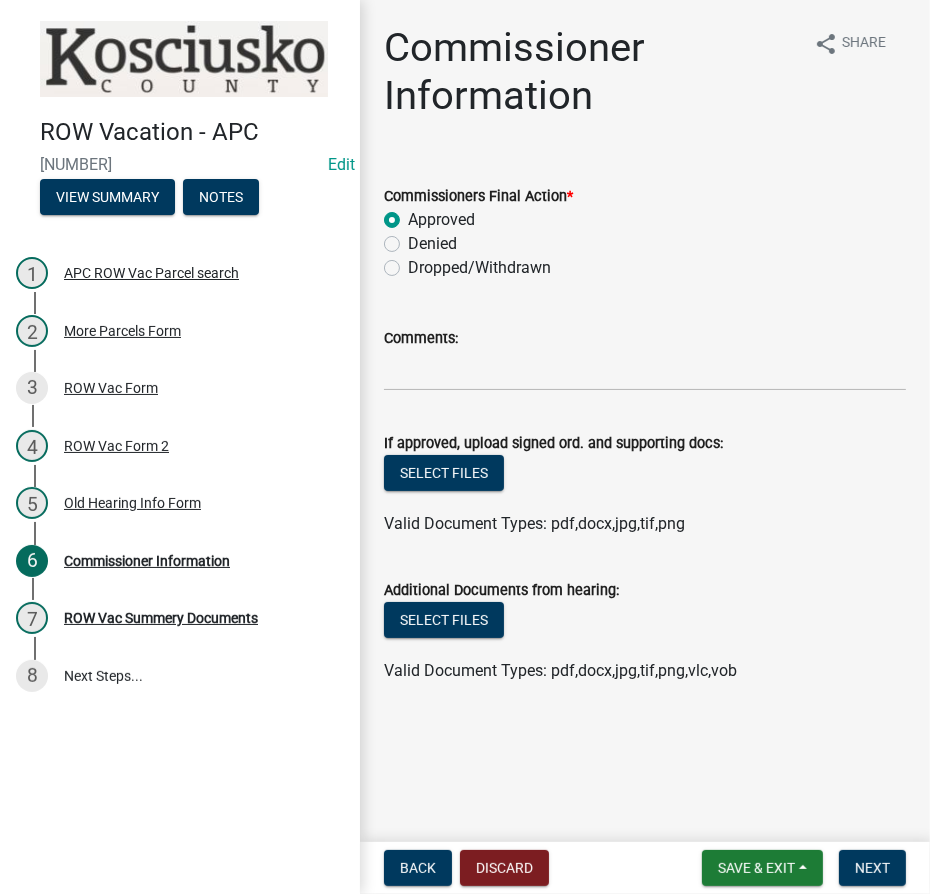 radio on "true" 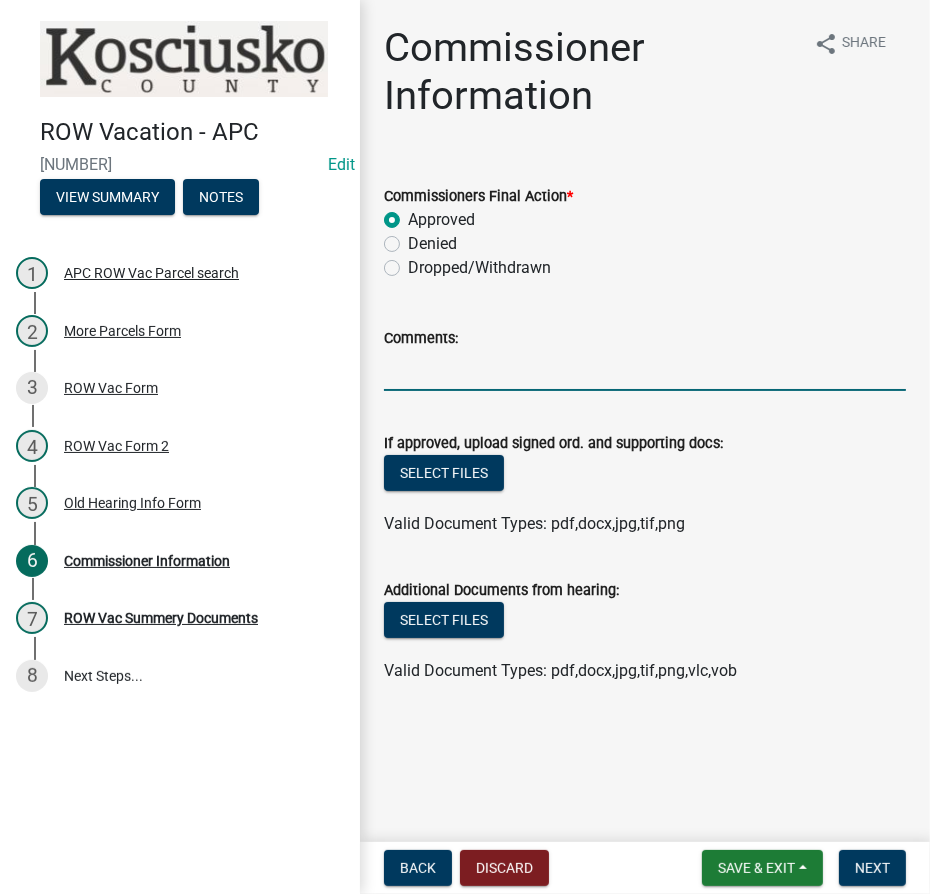 click on "Comments:" at bounding box center (645, 370) 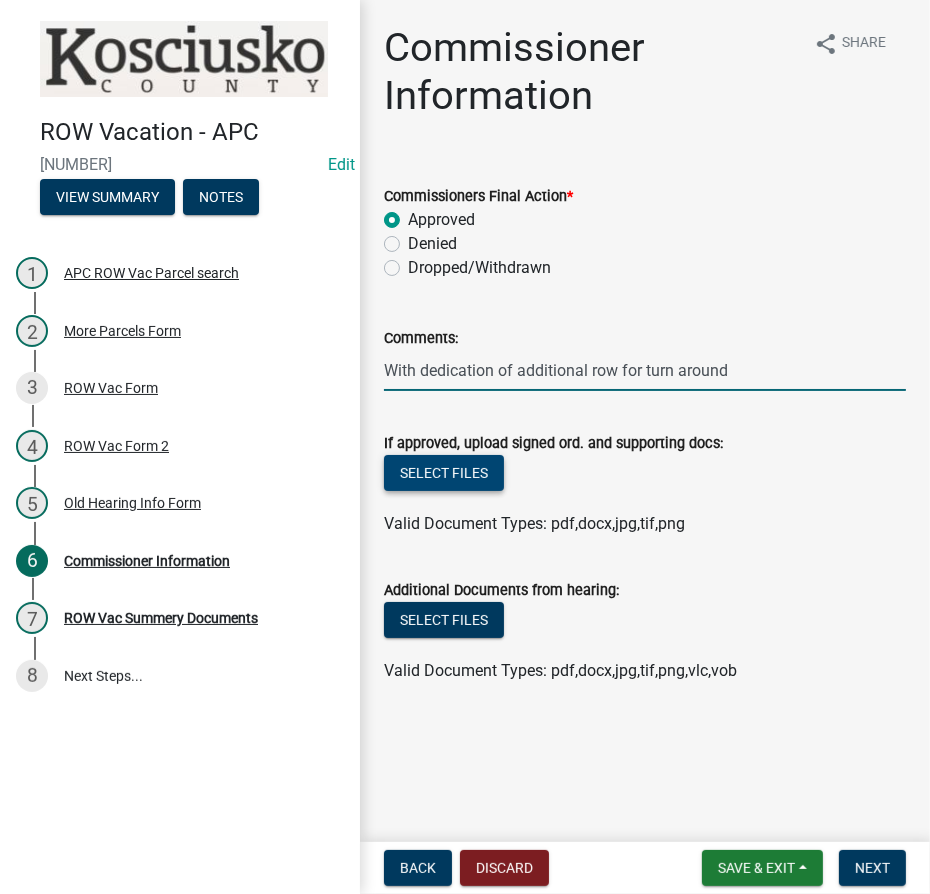 type on "With dedication of additional row for turn around" 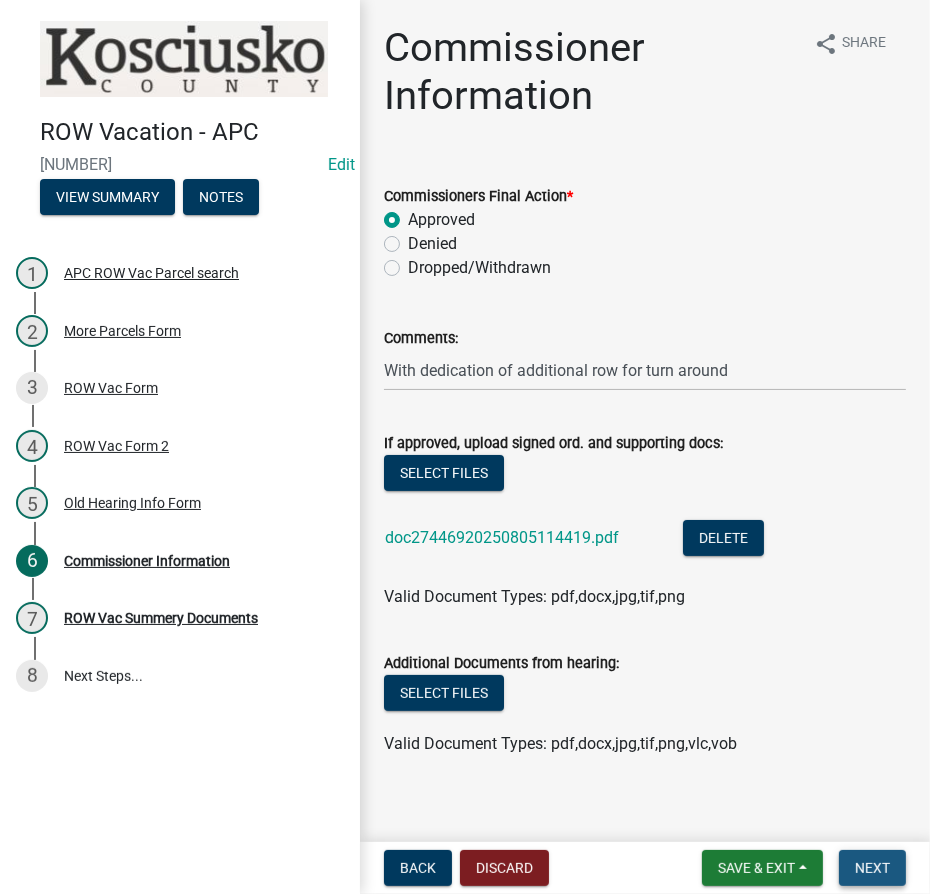click on "Next" at bounding box center (872, 868) 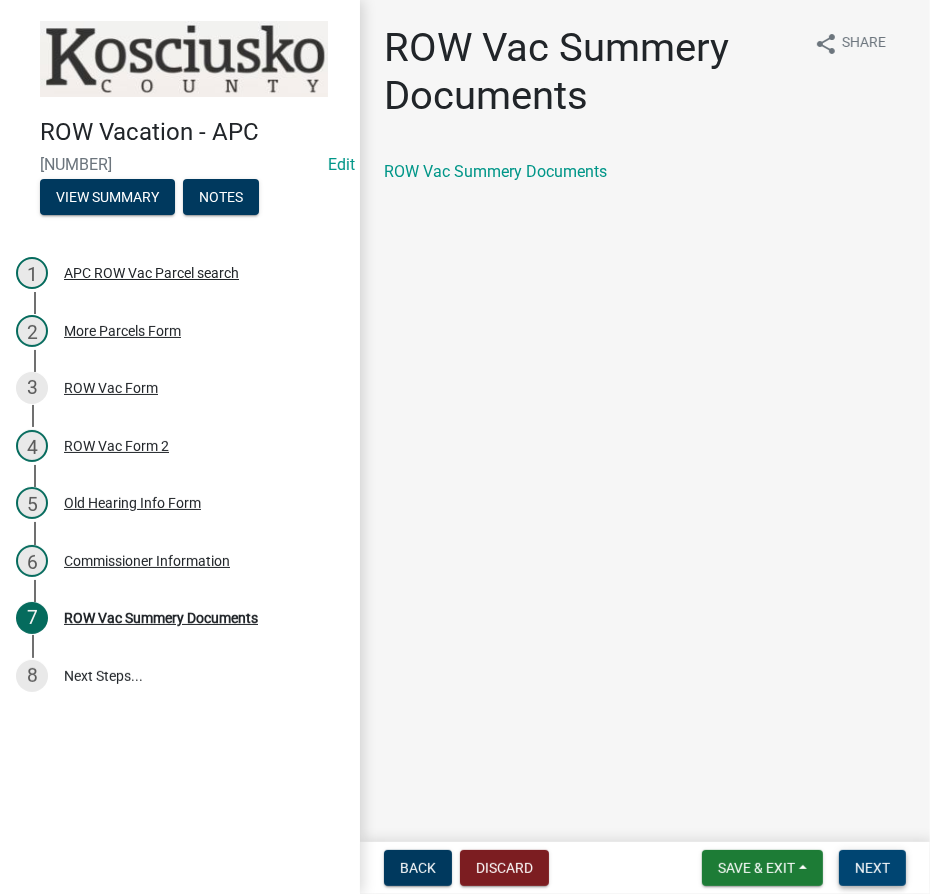 click on "Next" at bounding box center [872, 868] 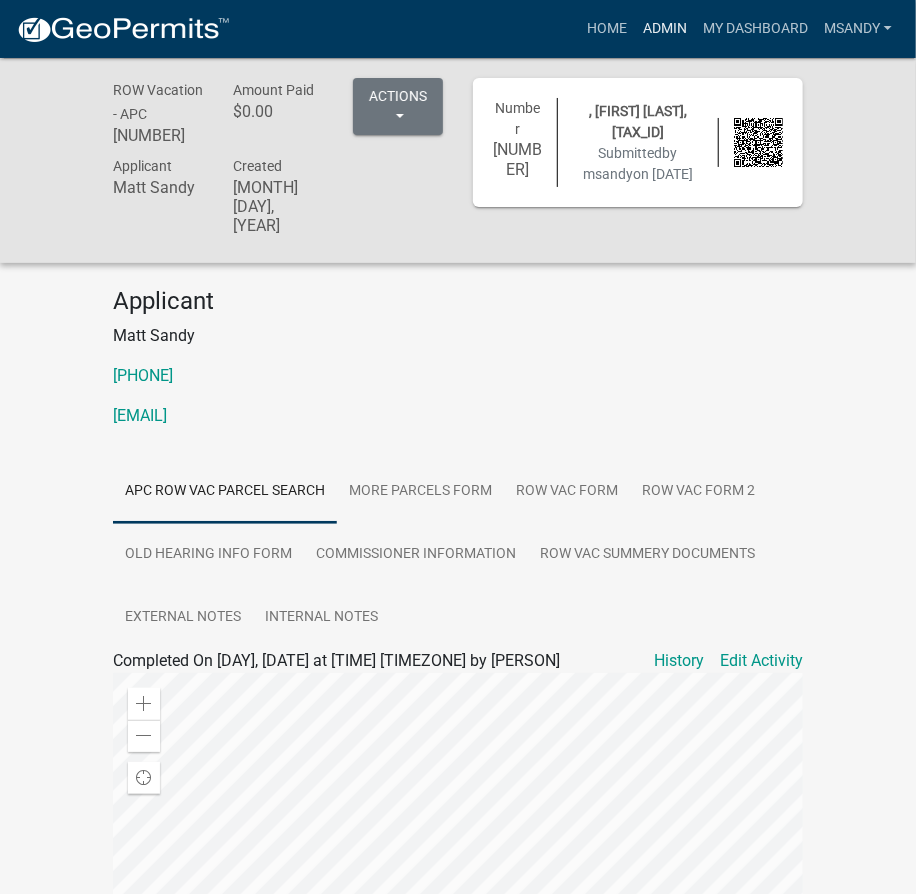 click on "Admin" at bounding box center [665, 29] 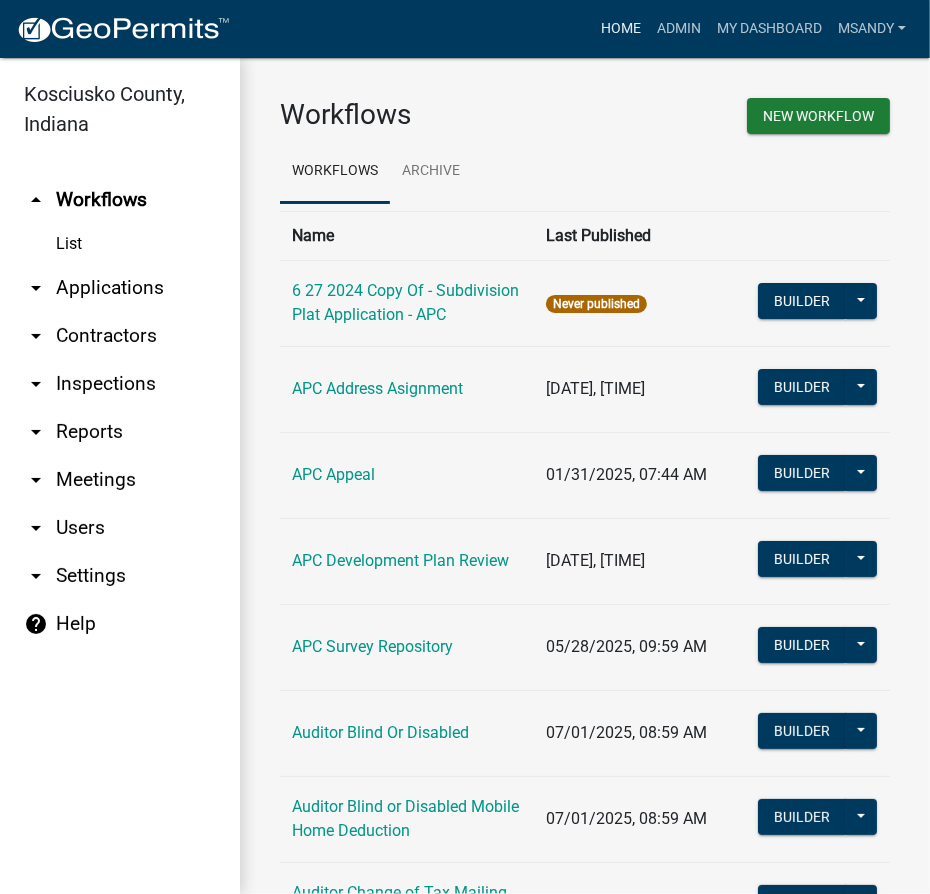 click on "Home" at bounding box center (621, 29) 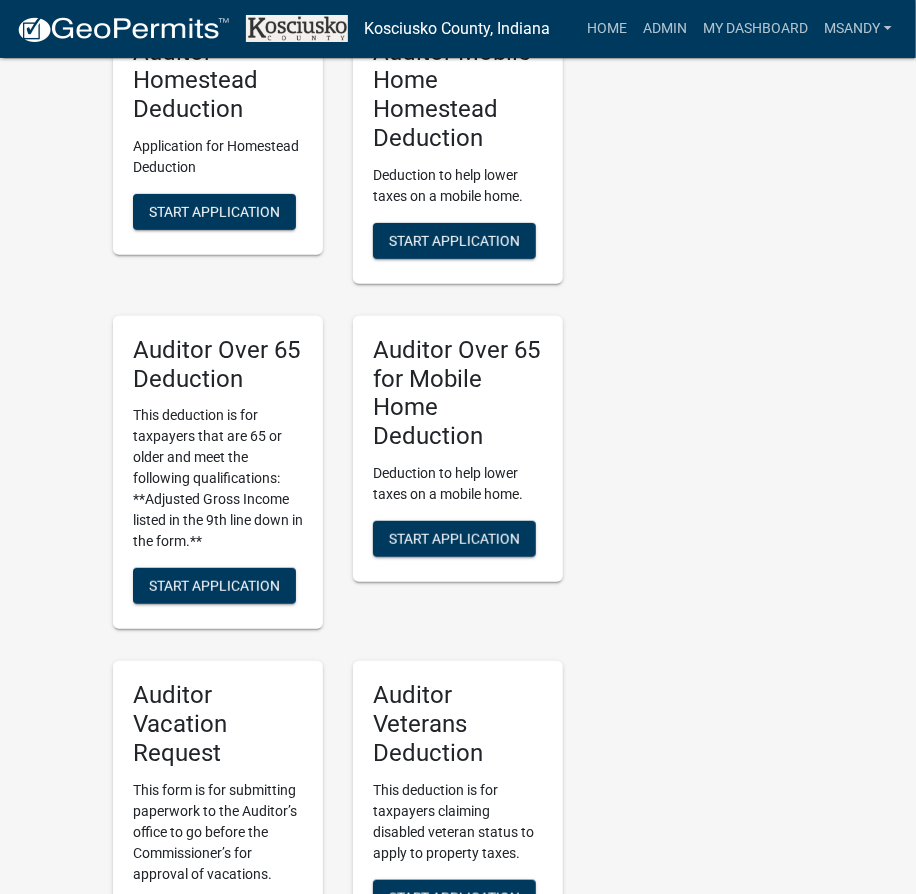 scroll, scrollTop: 2909, scrollLeft: 0, axis: vertical 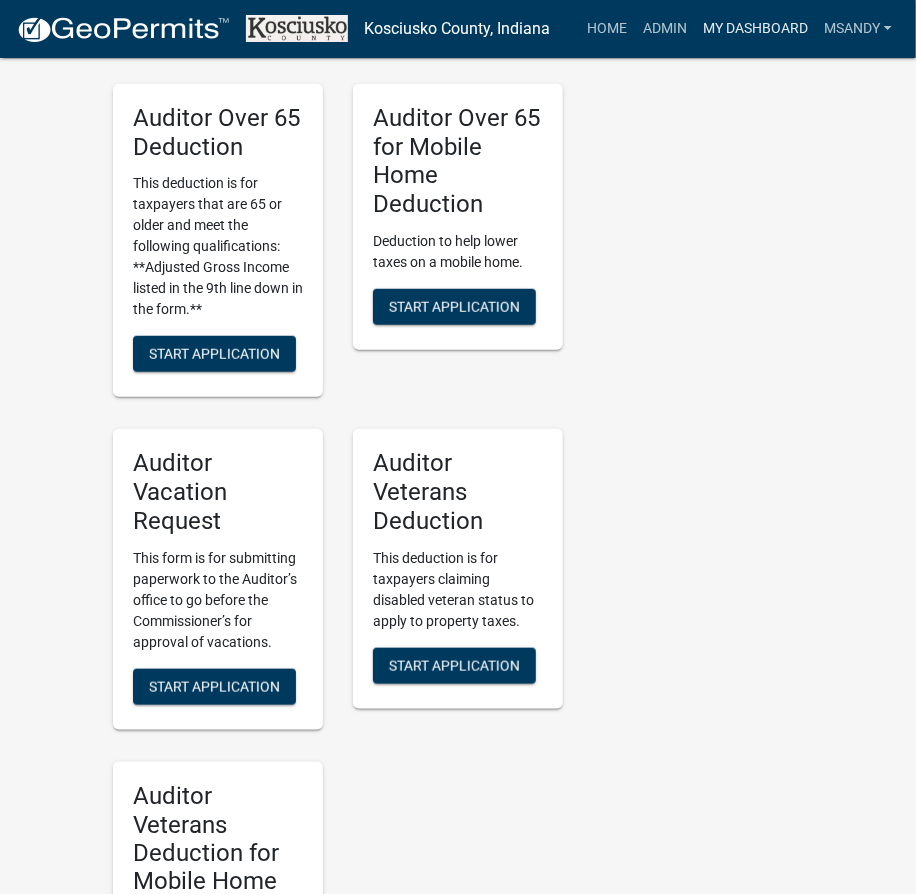 click on "My Dashboard" at bounding box center (755, 29) 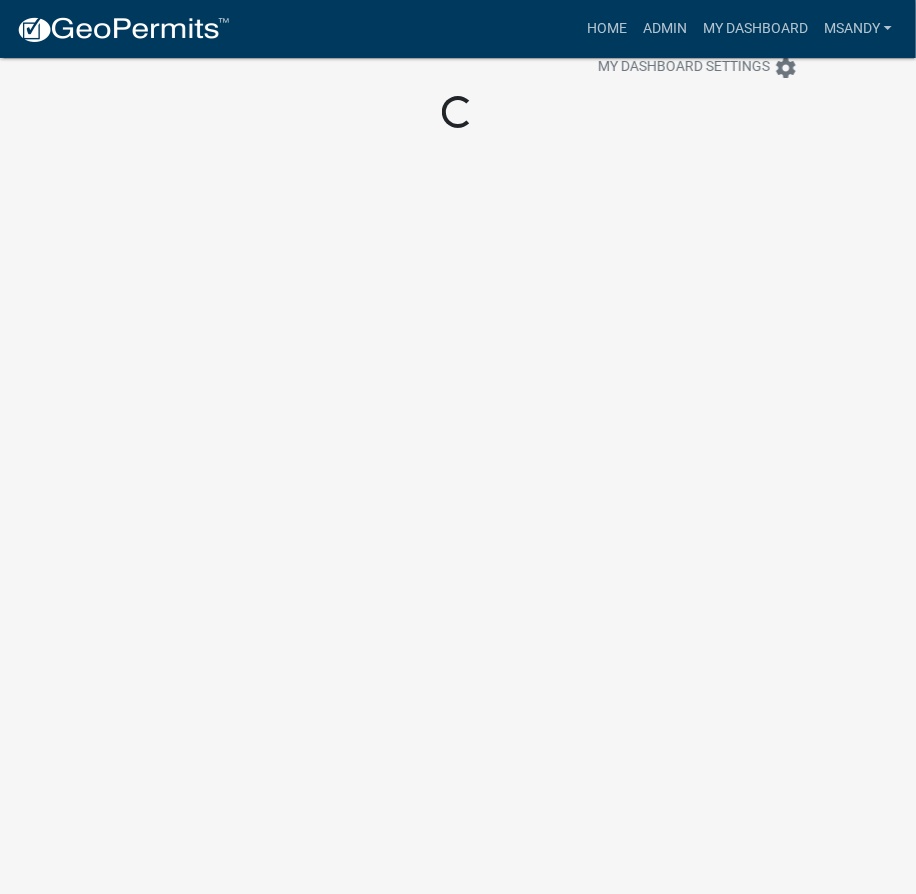 scroll, scrollTop: 58, scrollLeft: 0, axis: vertical 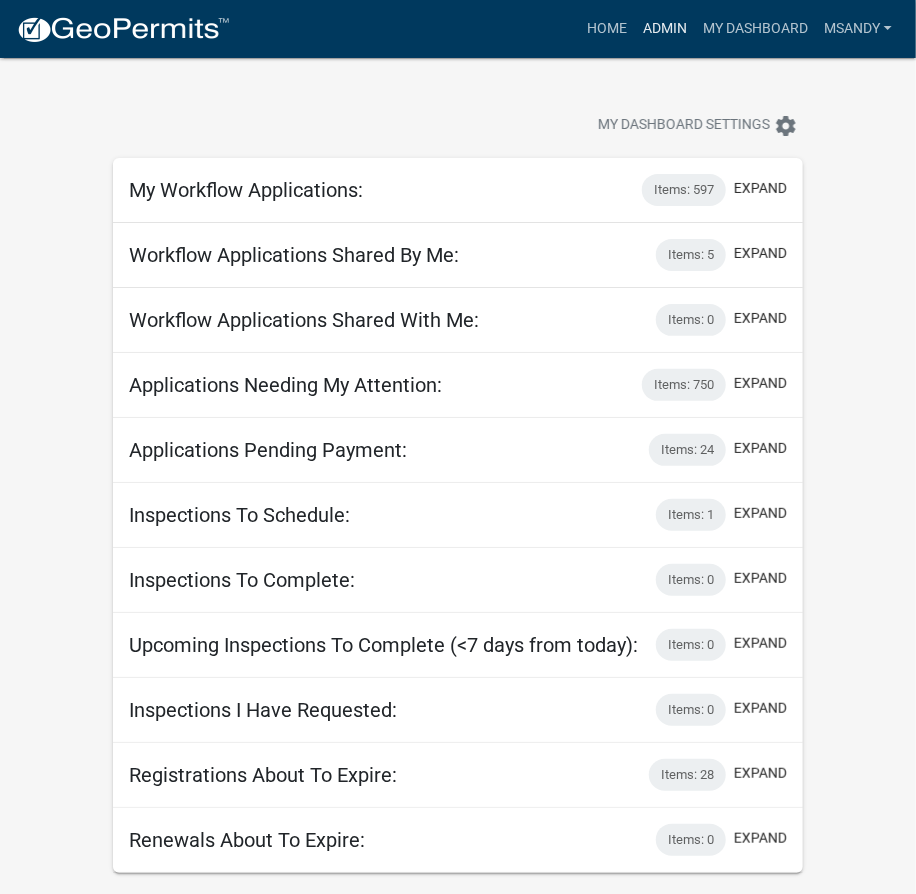 click on "Admin" at bounding box center [665, 29] 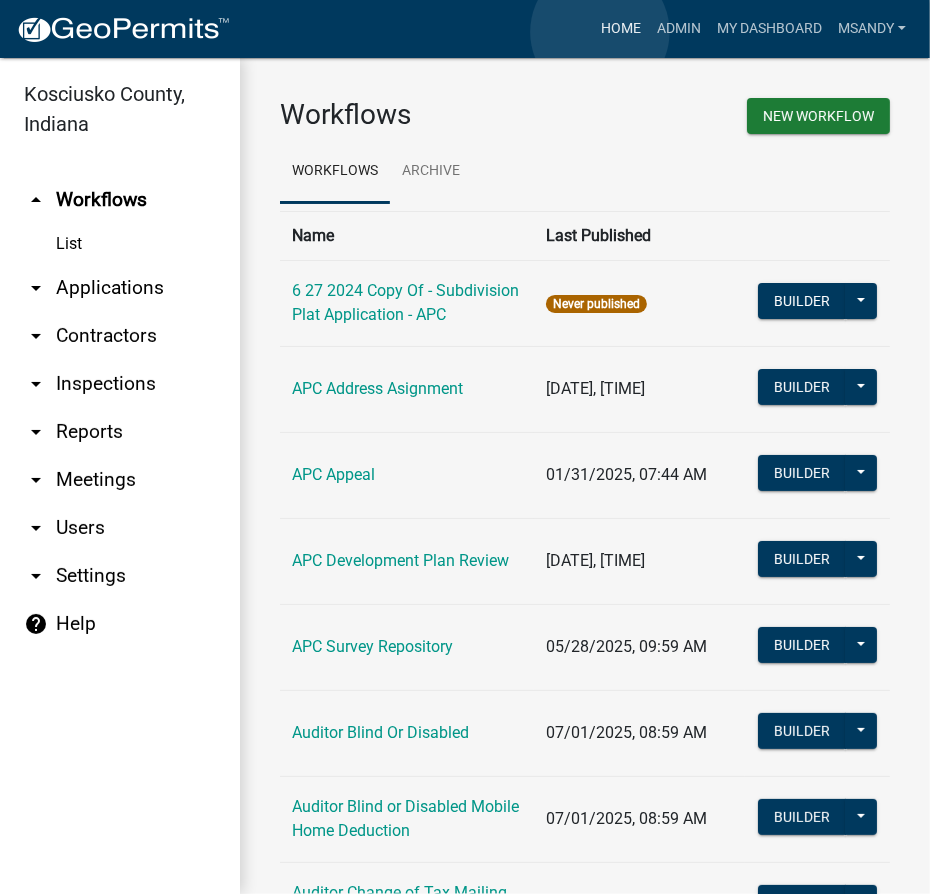 click on "Home" at bounding box center [621, 29] 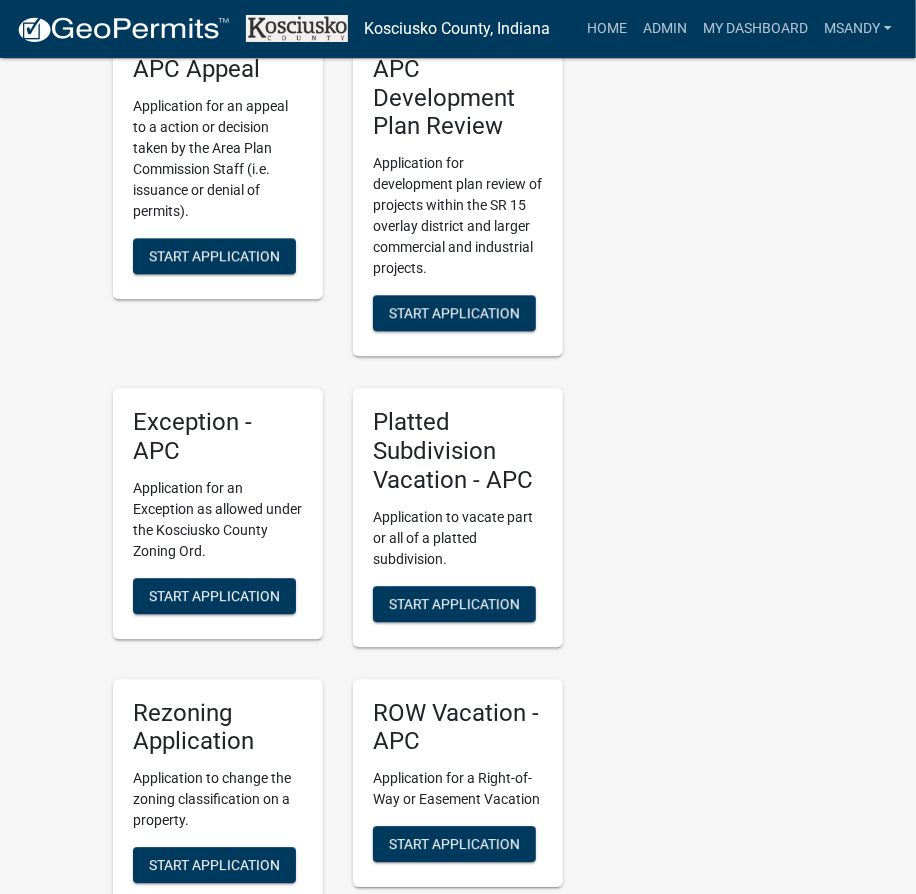 scroll, scrollTop: 4450, scrollLeft: 0, axis: vertical 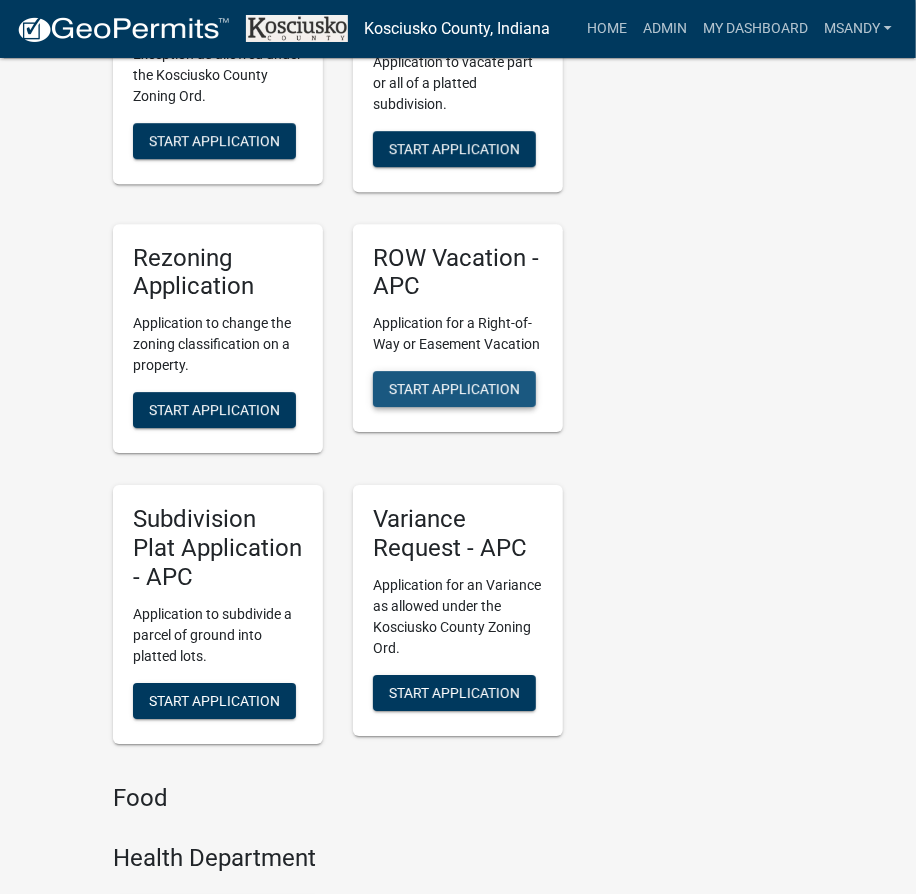 click on "Start Application" at bounding box center (454, 389) 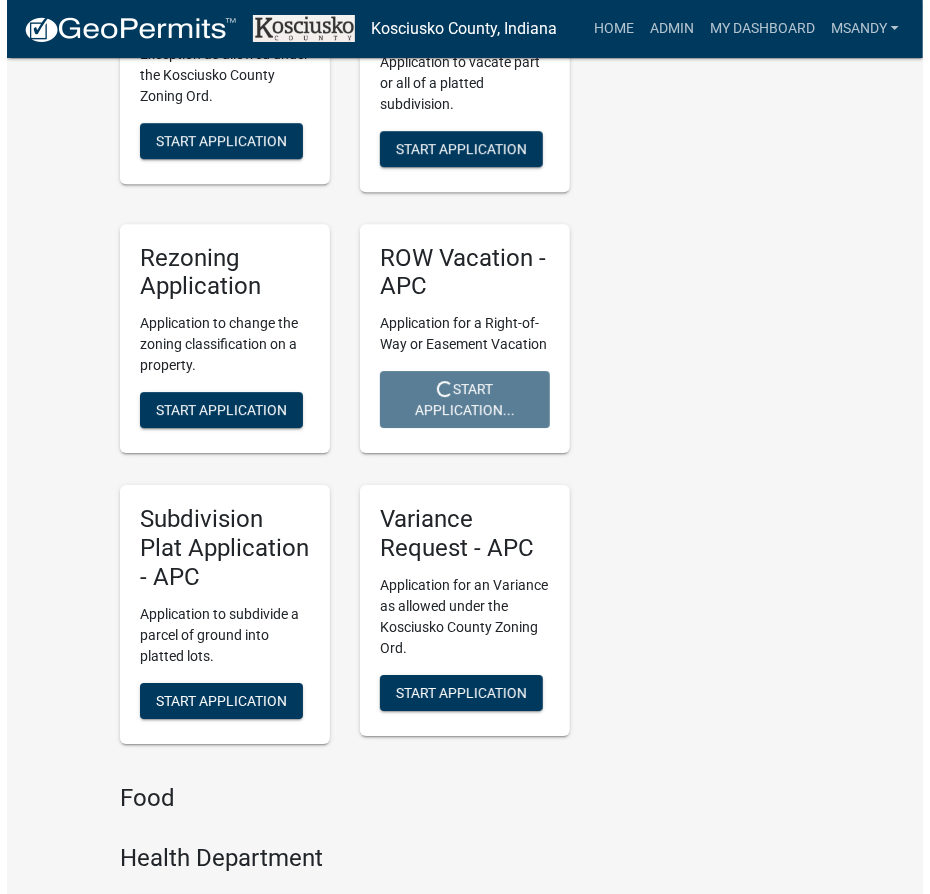 scroll, scrollTop: 0, scrollLeft: 0, axis: both 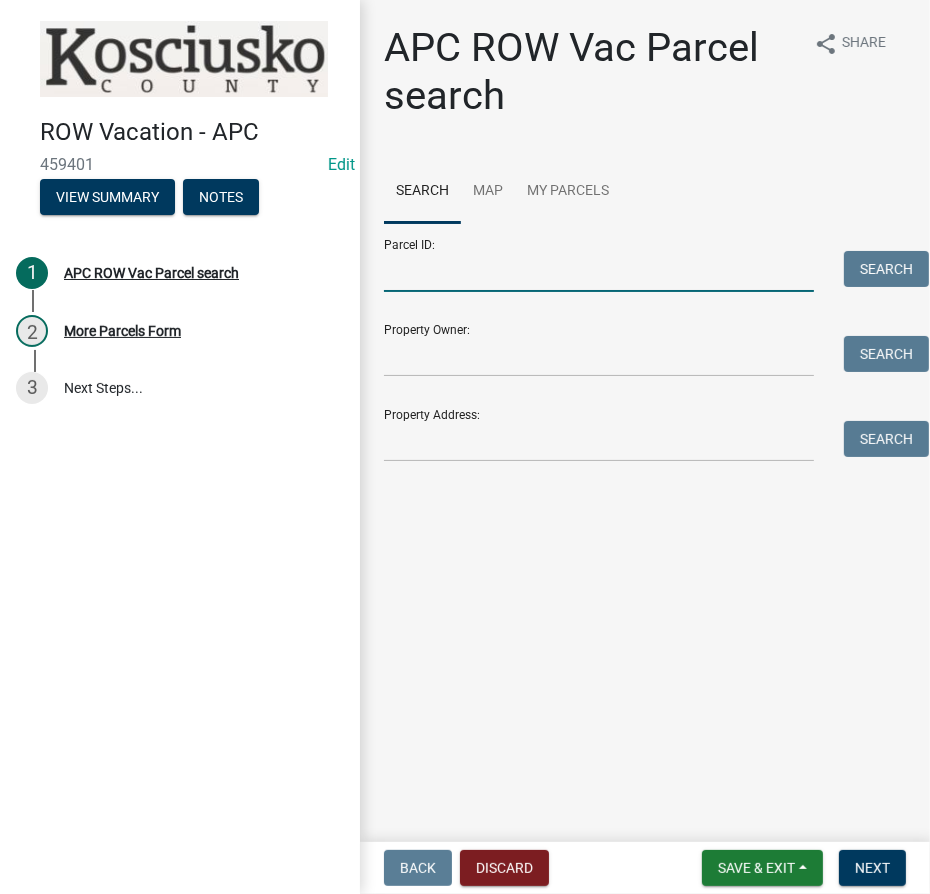 drag, startPoint x: 514, startPoint y: 270, endPoint x: 538, endPoint y: 286, distance: 28.84441 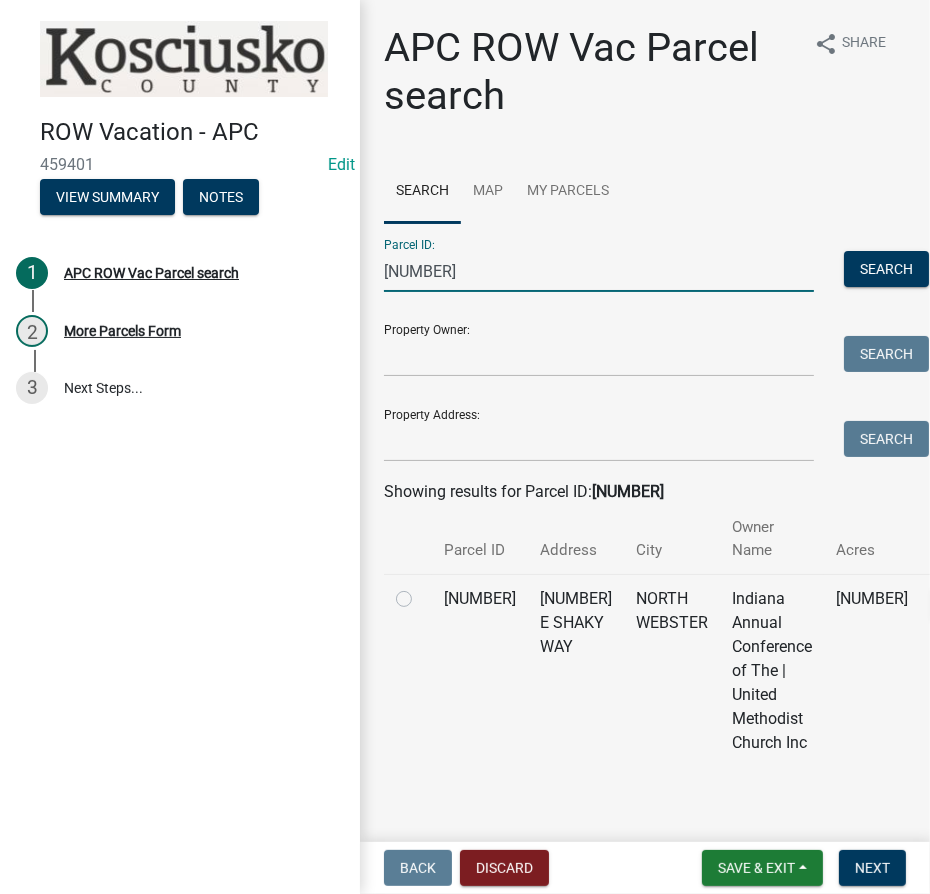 type on "[NUMBER]" 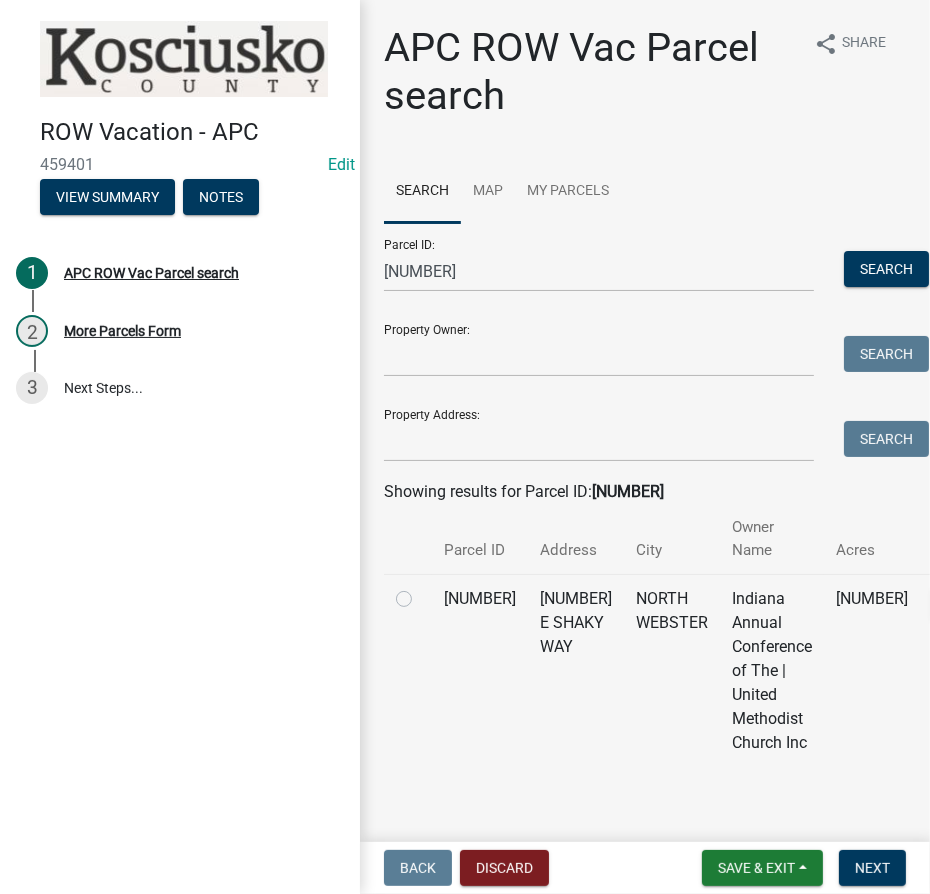 click 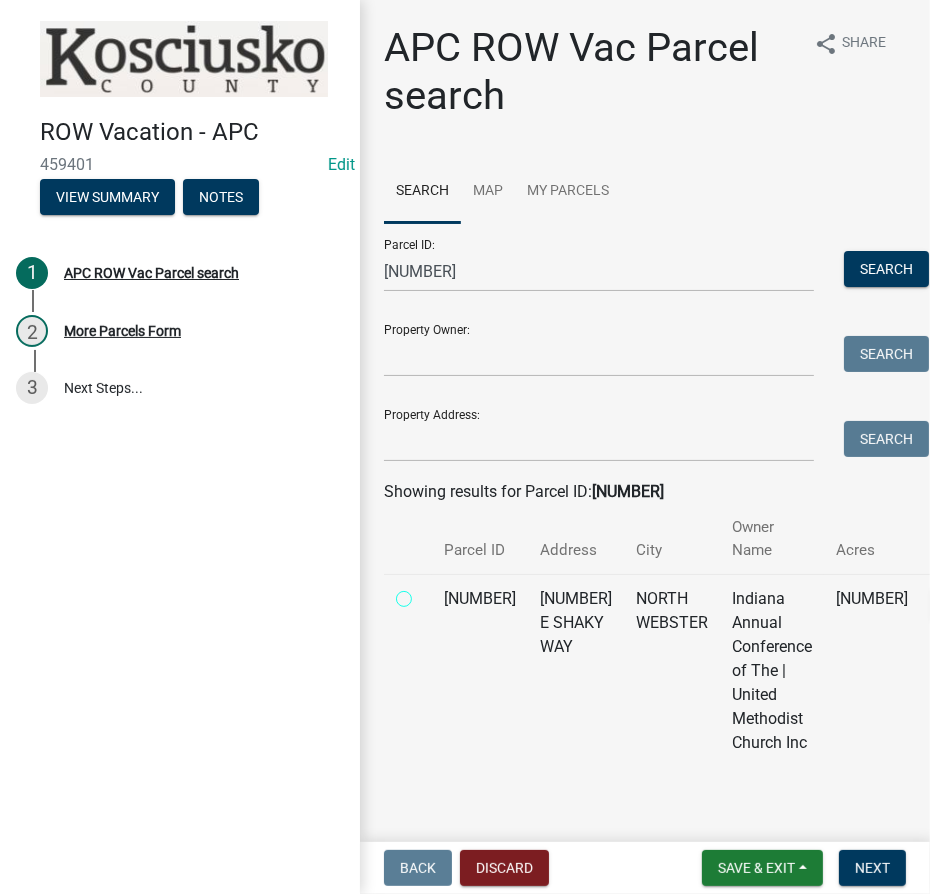 radio on "true" 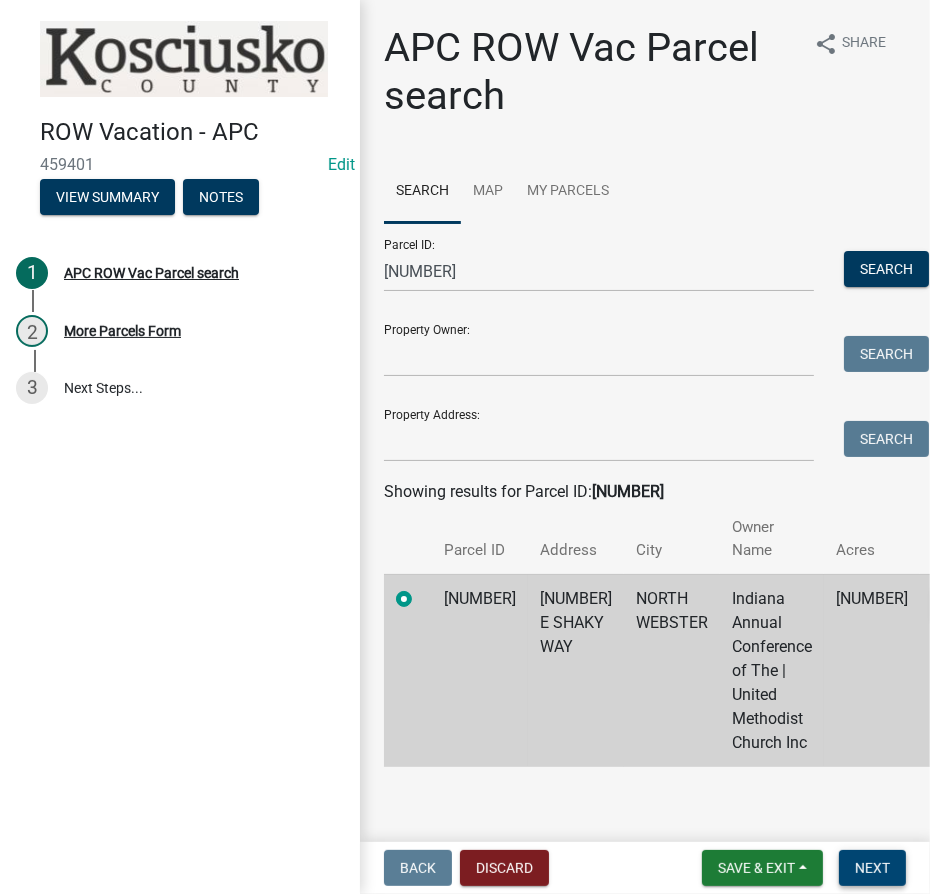 click on "Next" at bounding box center [872, 868] 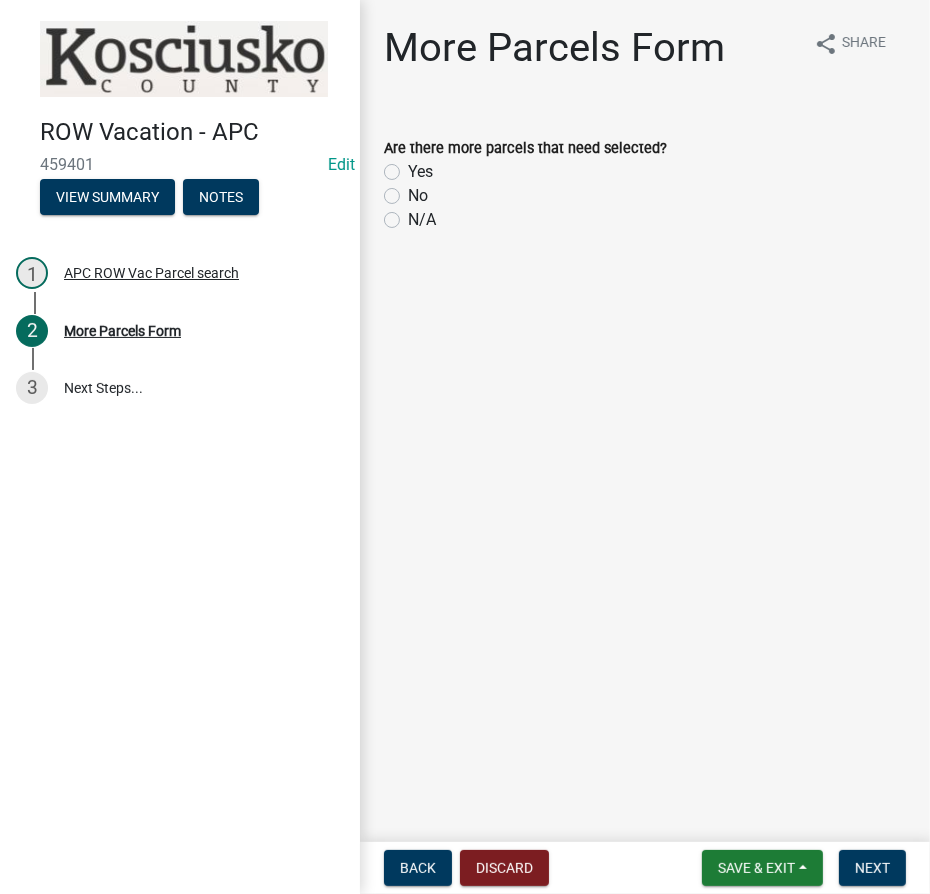 click on "No" 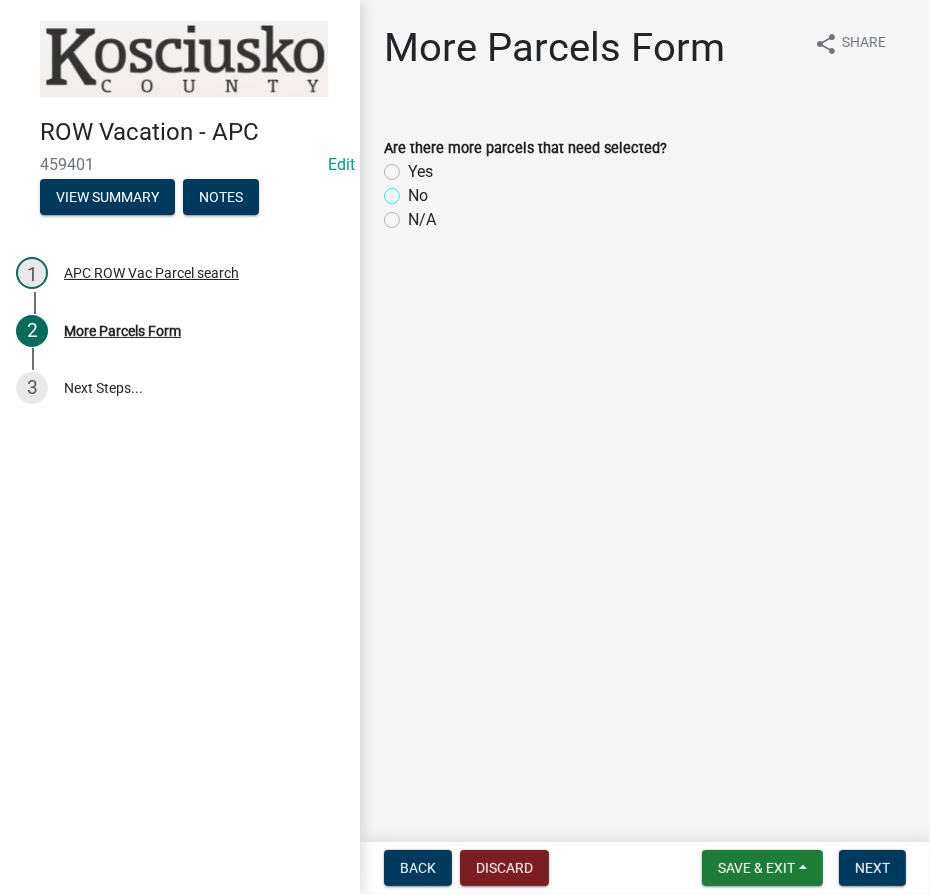 click on "No" at bounding box center (414, 190) 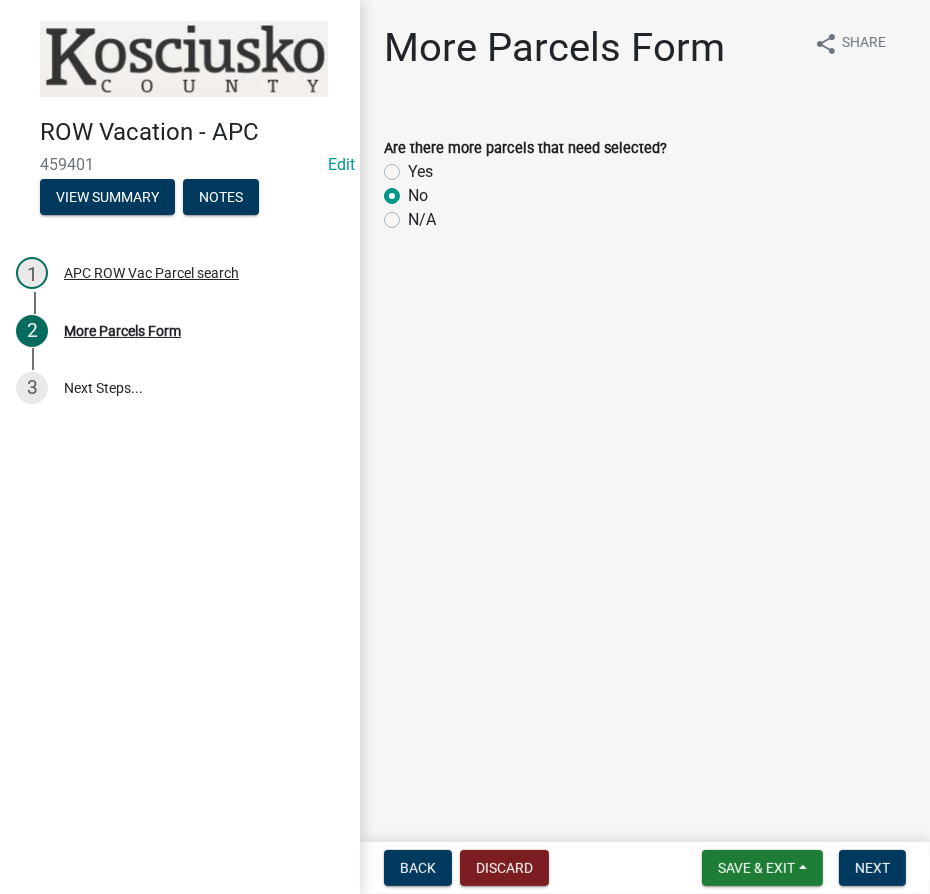 radio on "true" 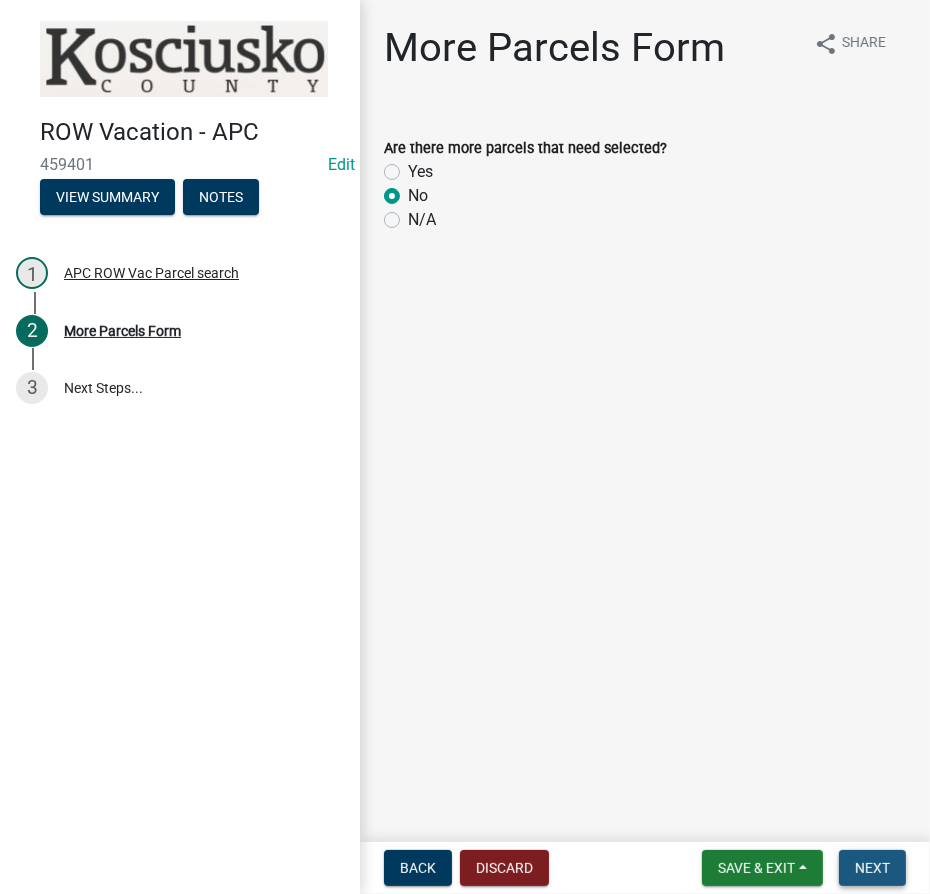 click on "Next" at bounding box center [872, 868] 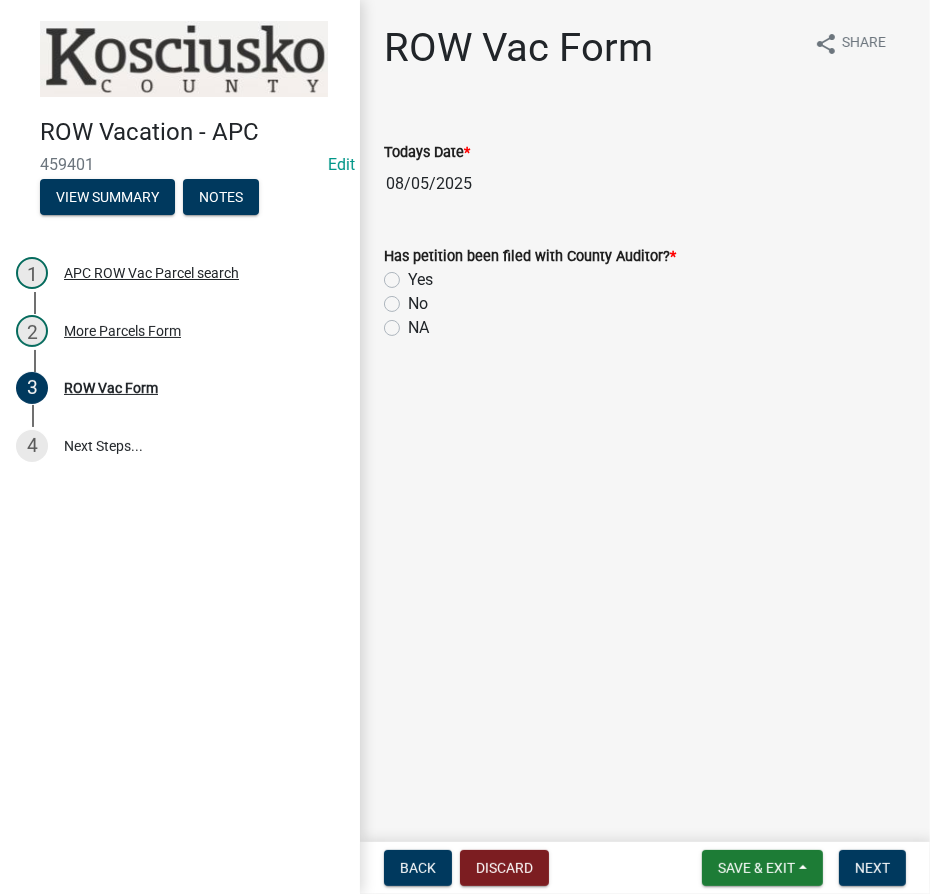 click on "Yes" 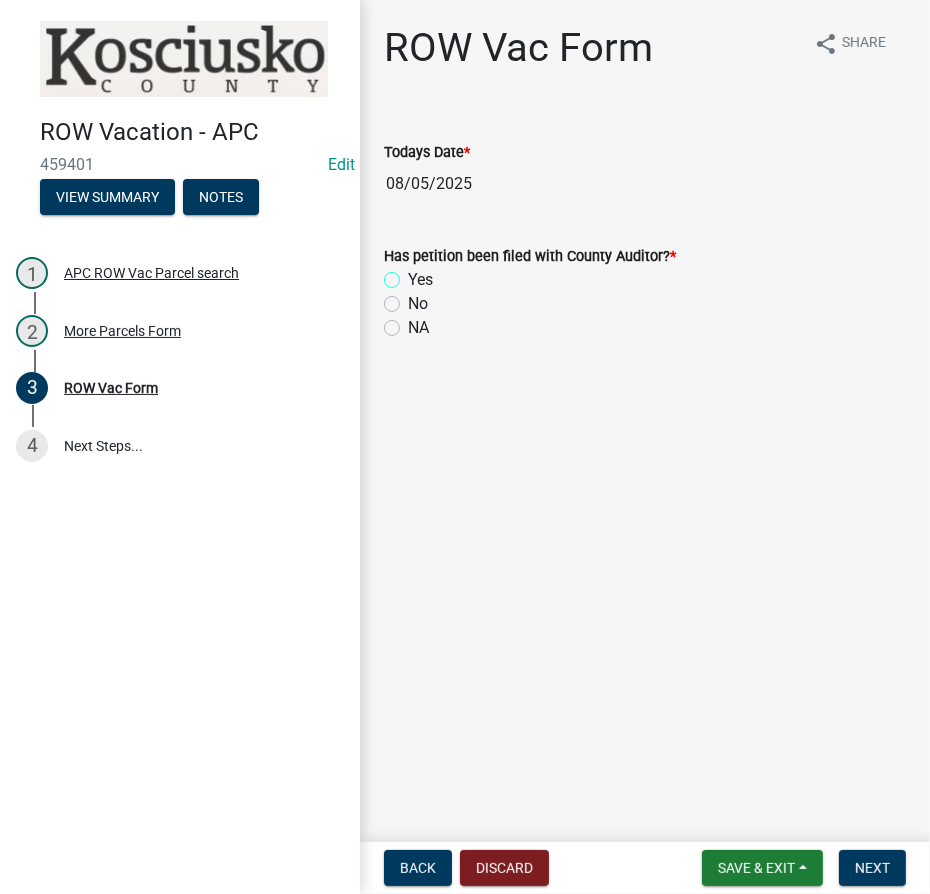 click on "Yes" at bounding box center (414, 274) 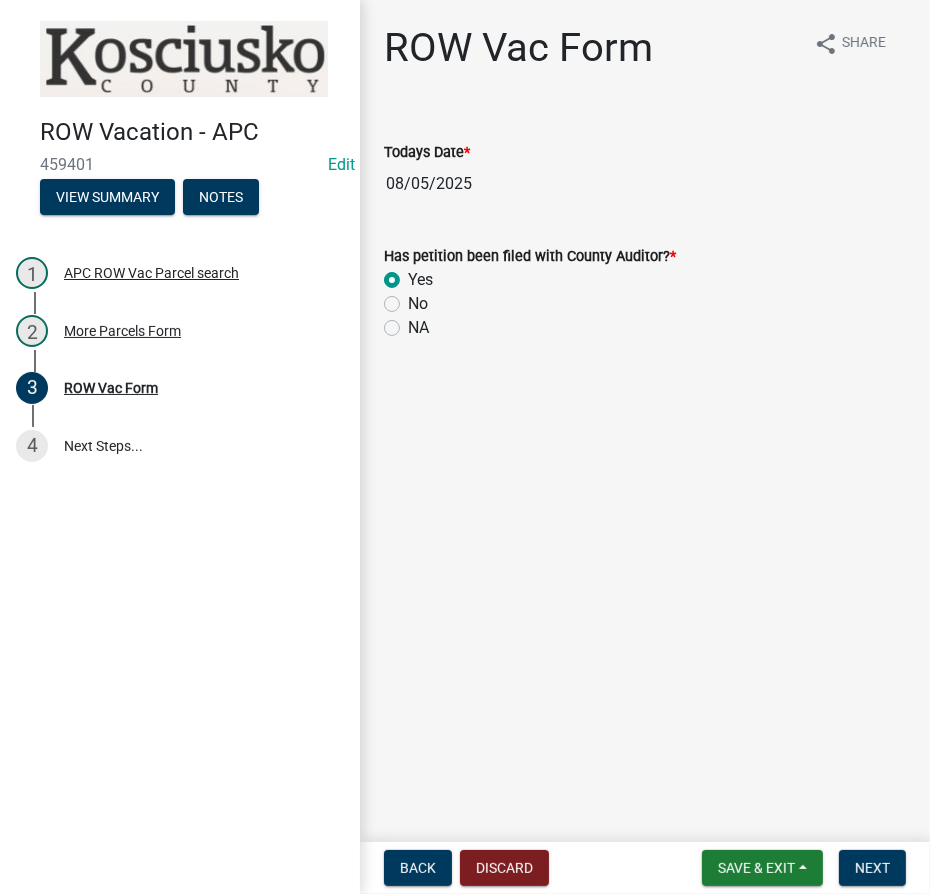 radio on "true" 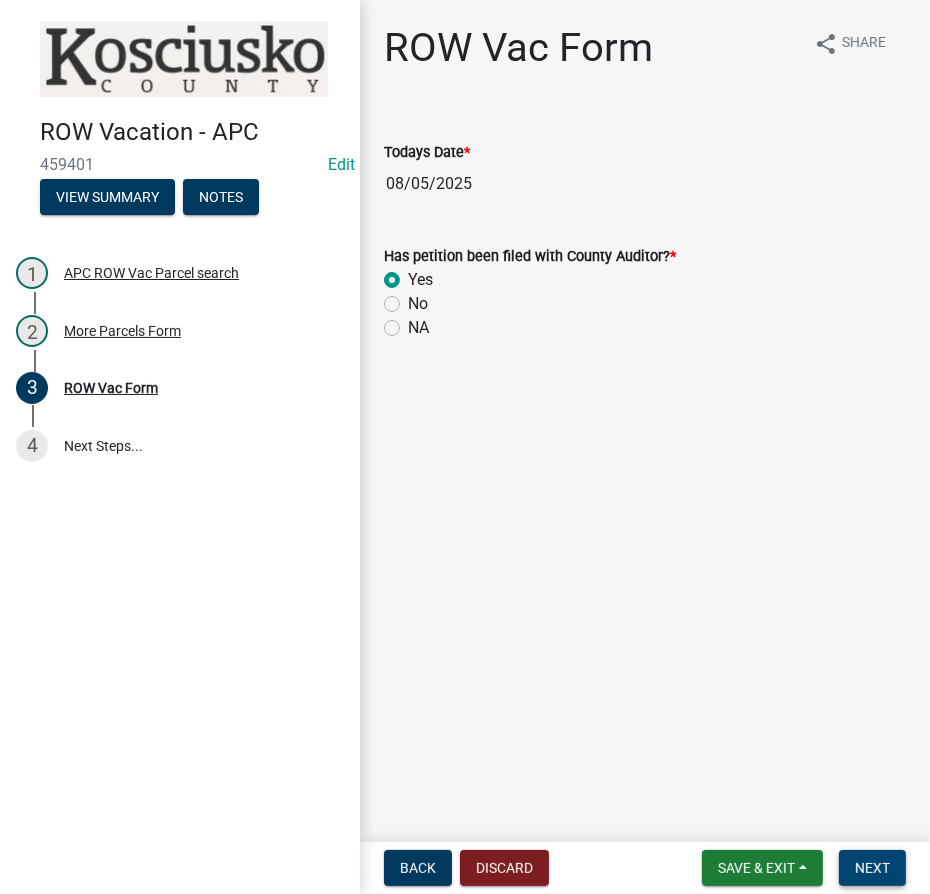 click on "Next" at bounding box center (872, 868) 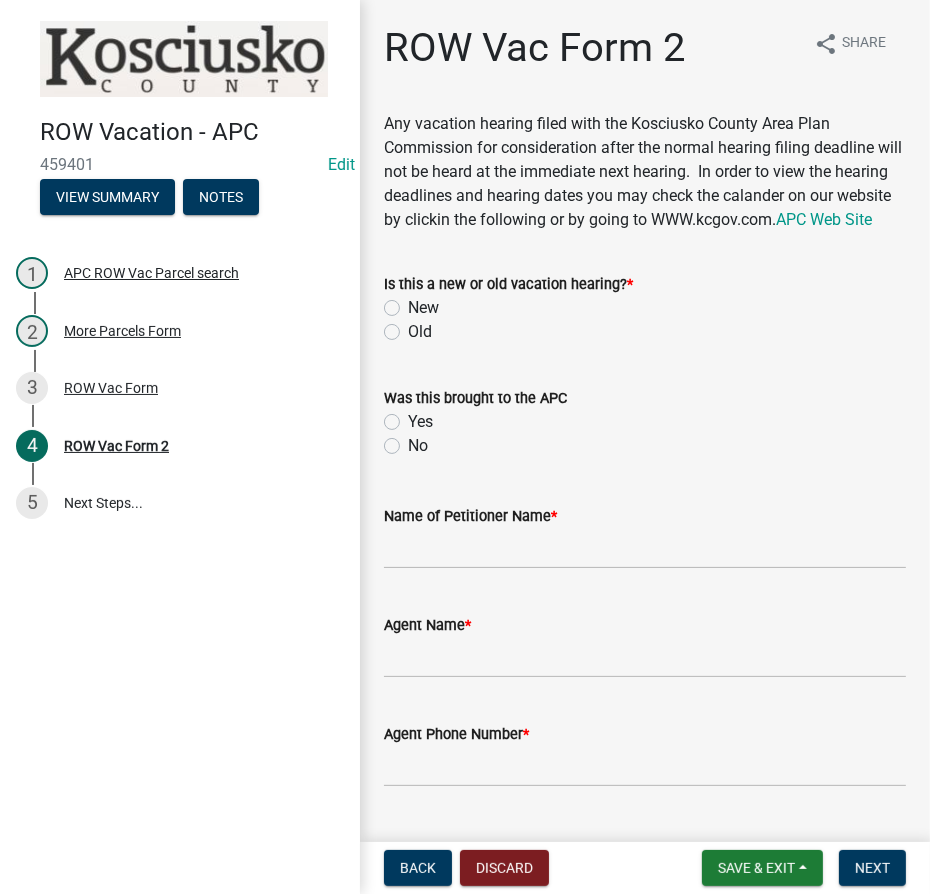 click on "Old" 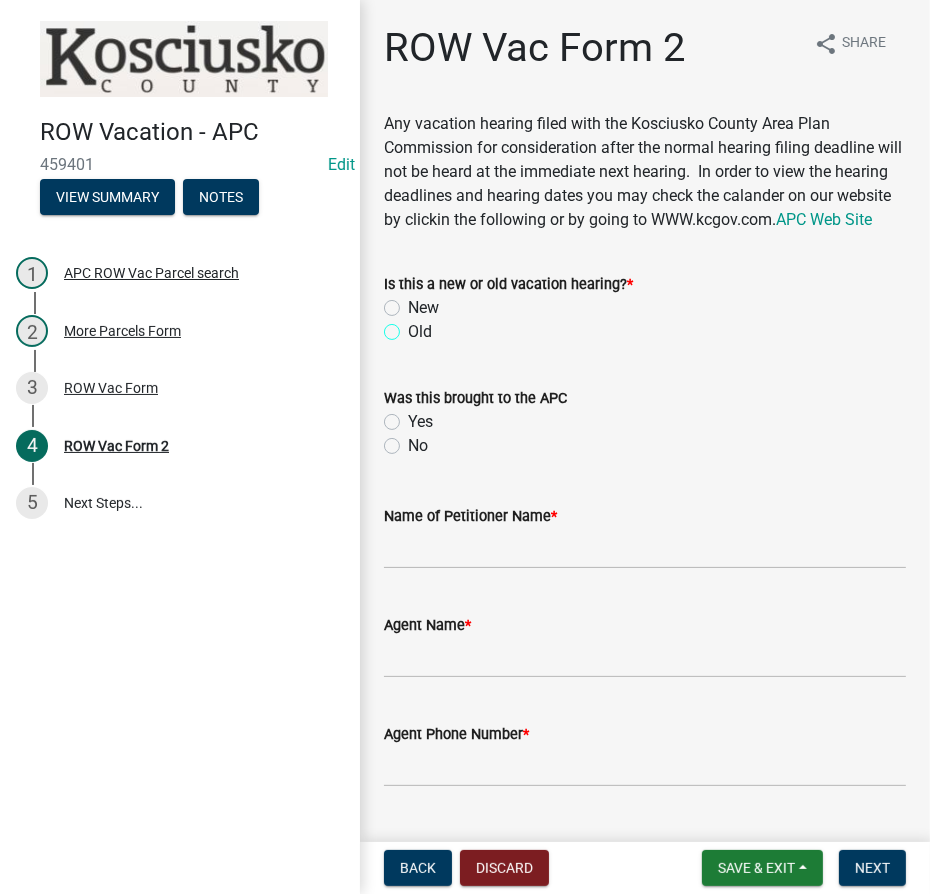 click on "Old" at bounding box center (414, 326) 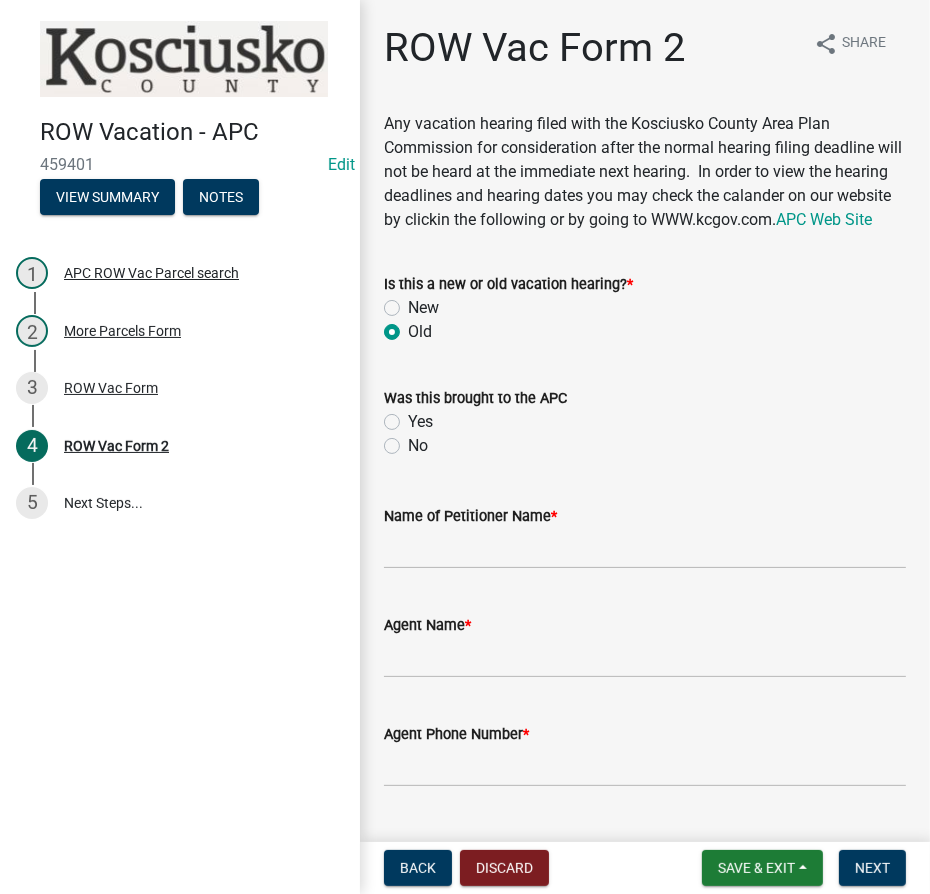 radio on "true" 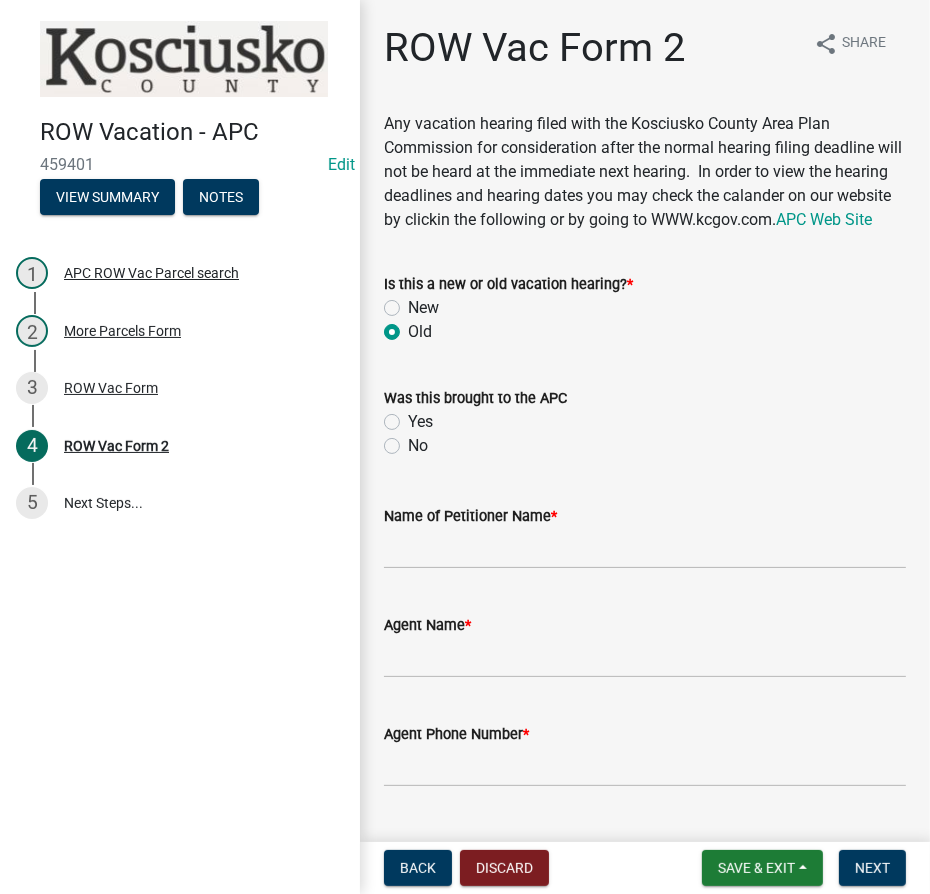 click on "No" 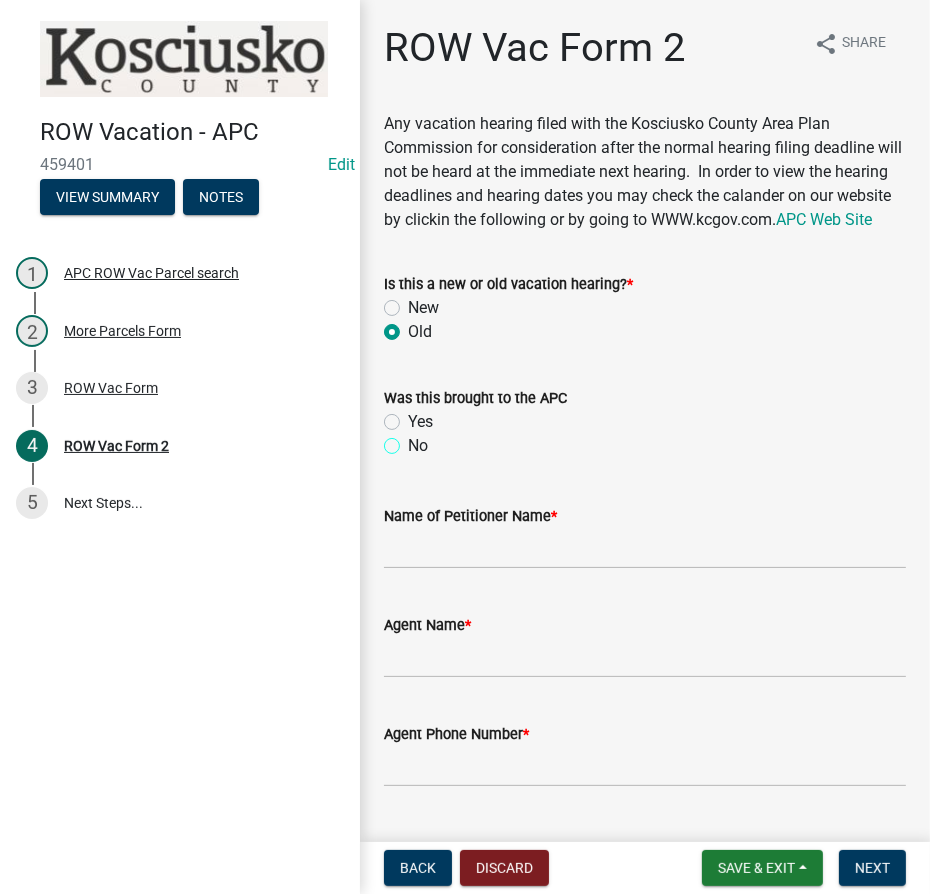 click on "No" at bounding box center (414, 440) 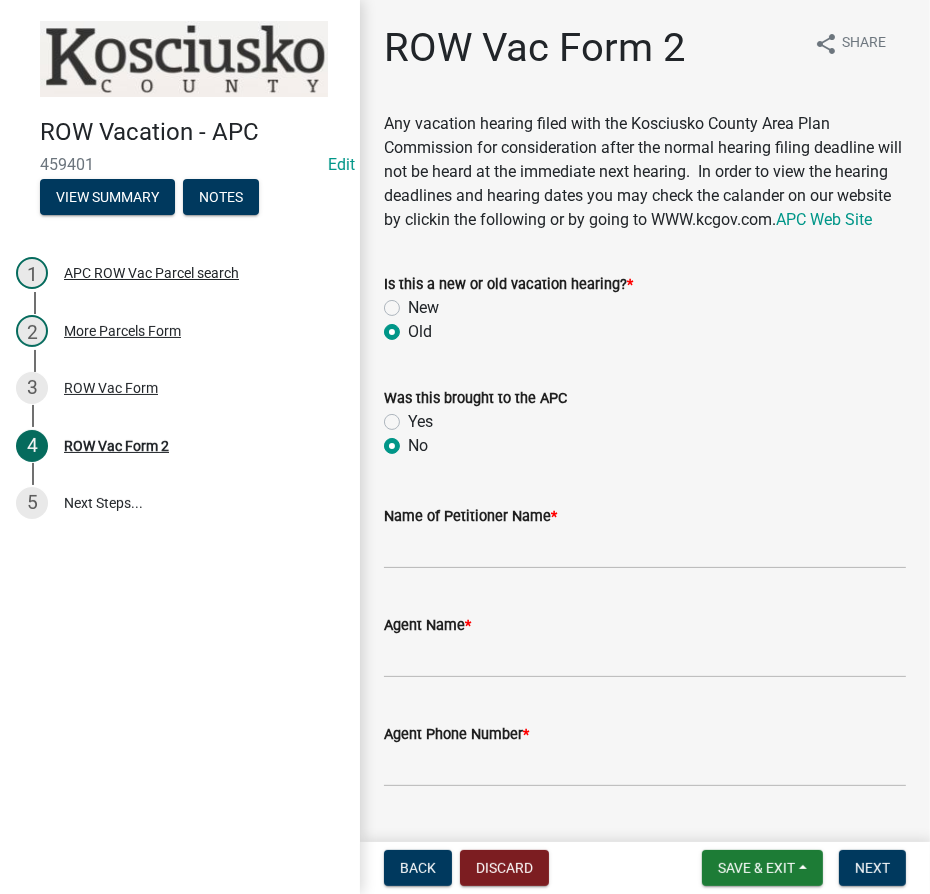 radio on "true" 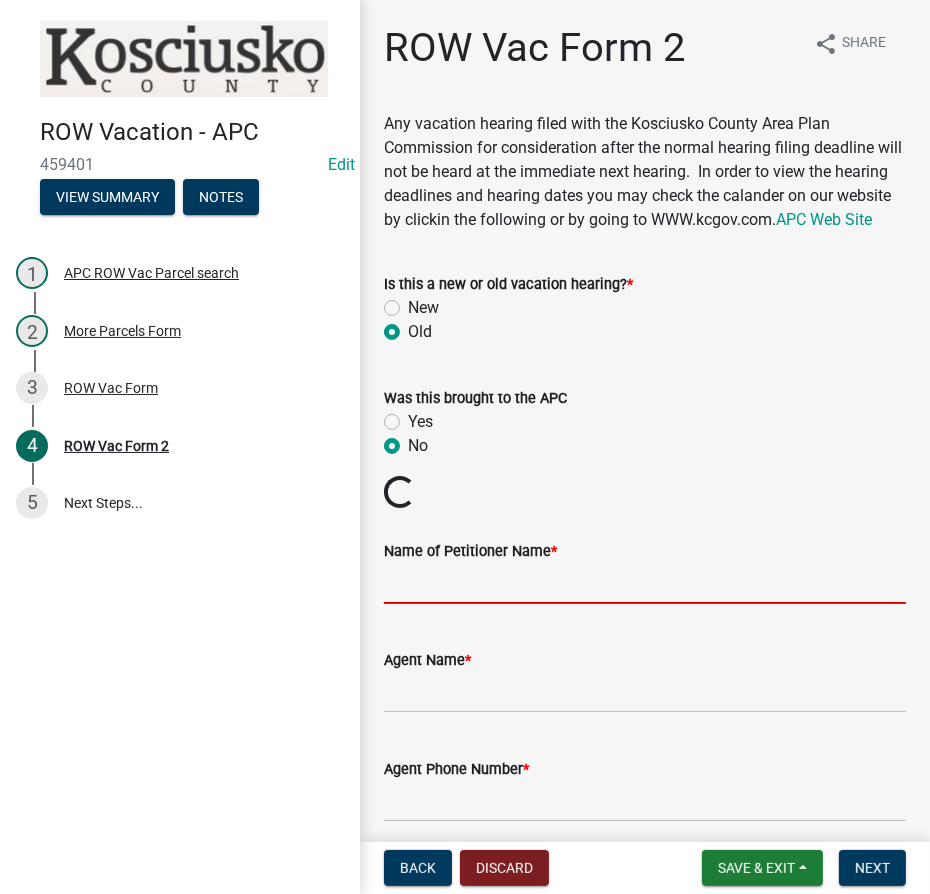 click on "Name of Petitioner Name  *" at bounding box center [645, 583] 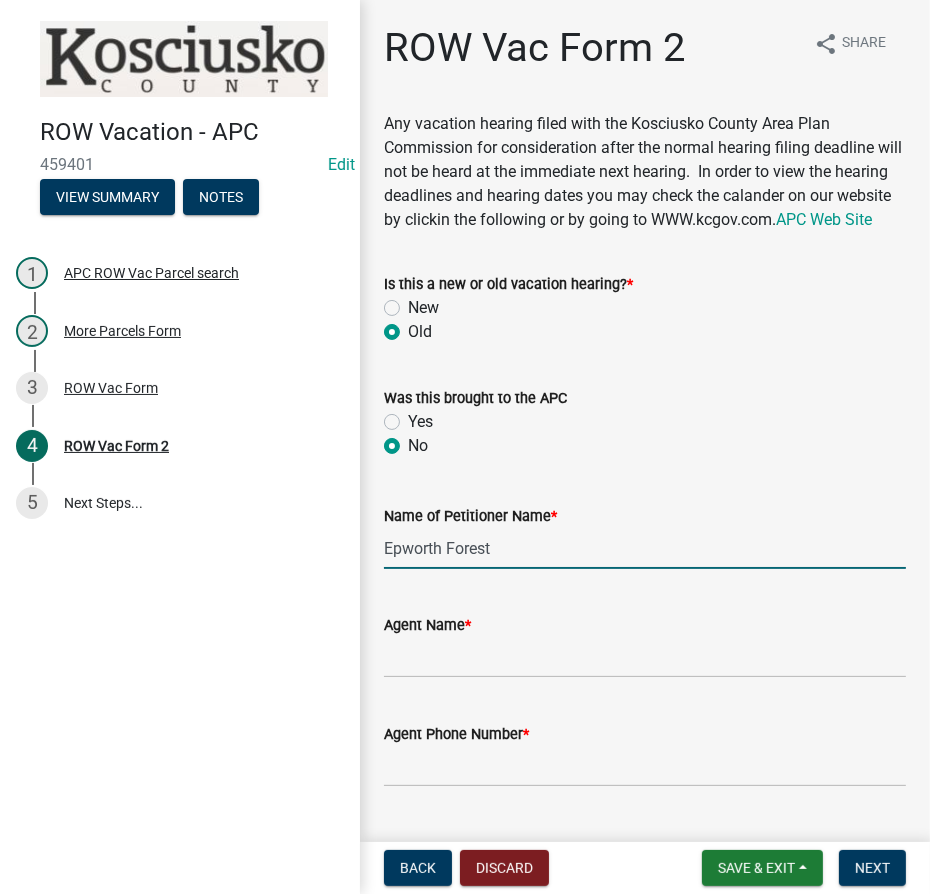 type on "Epworth Forest" 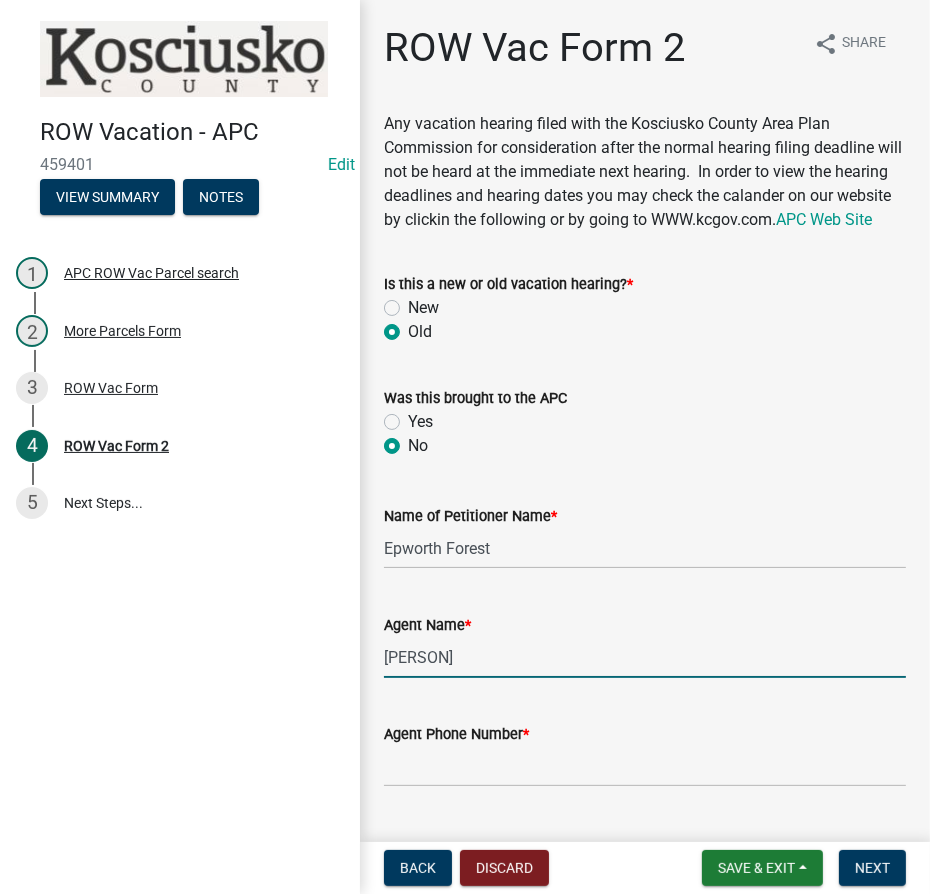 type on "[PERSON]" 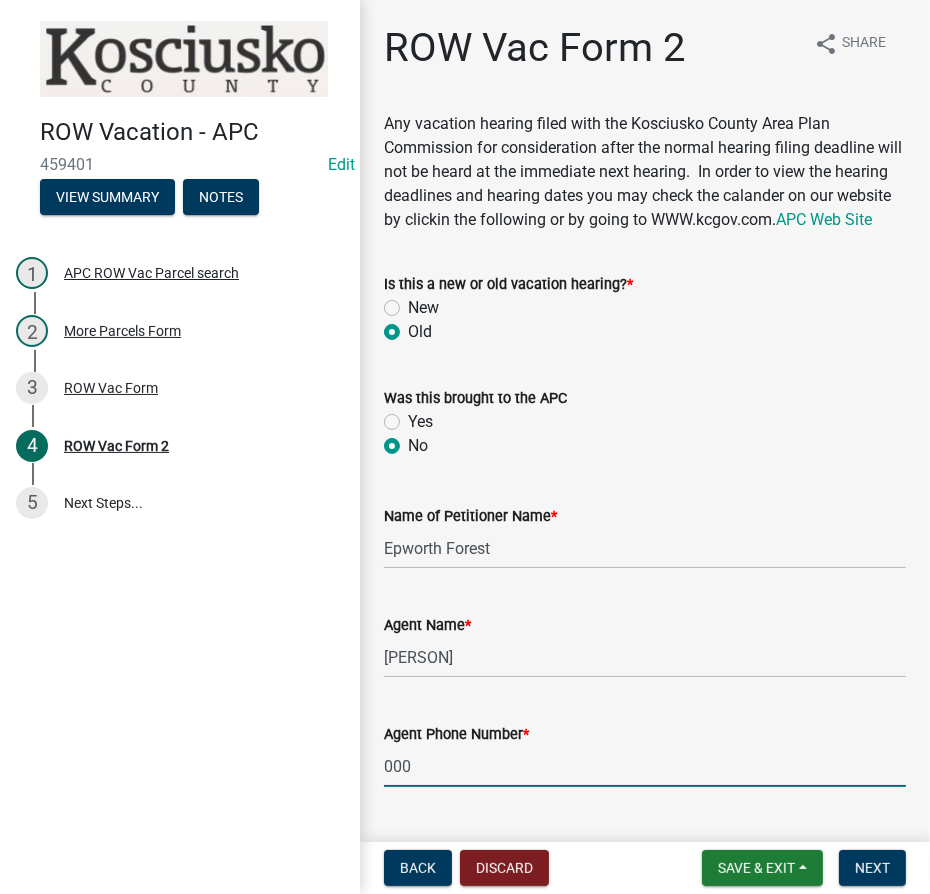type on "000-000-0000" 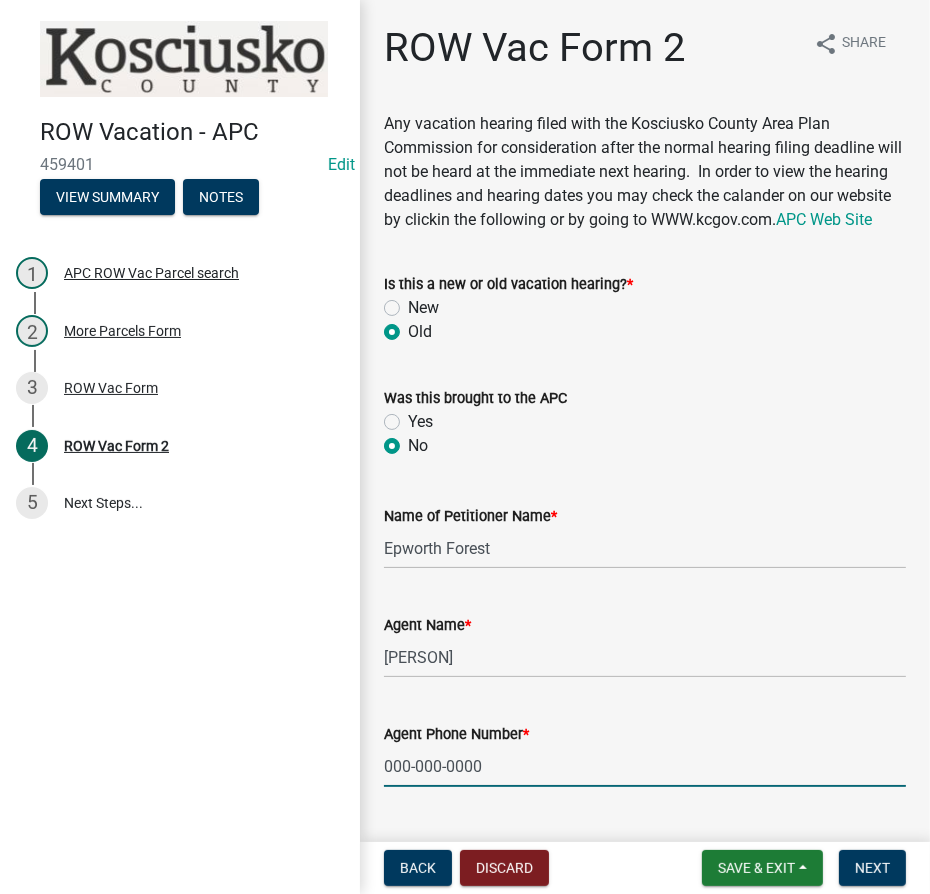 scroll, scrollTop: 482, scrollLeft: 0, axis: vertical 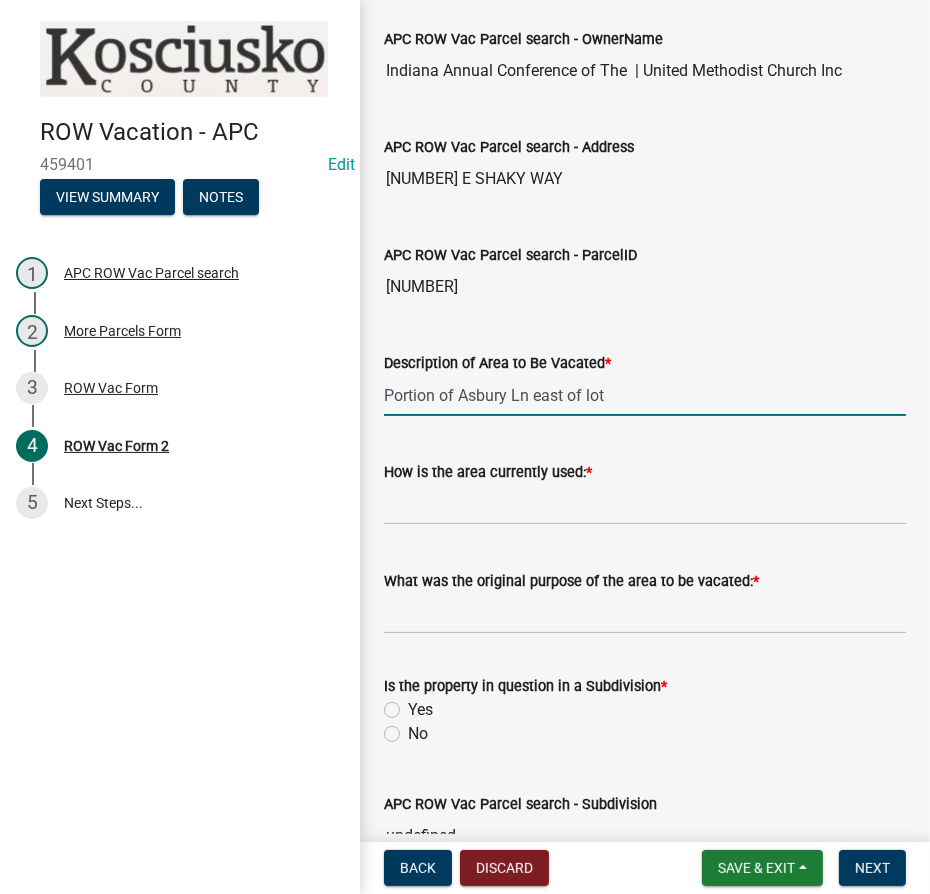 click on "Portion of Asbury Ln east of lot" at bounding box center (645, 395) 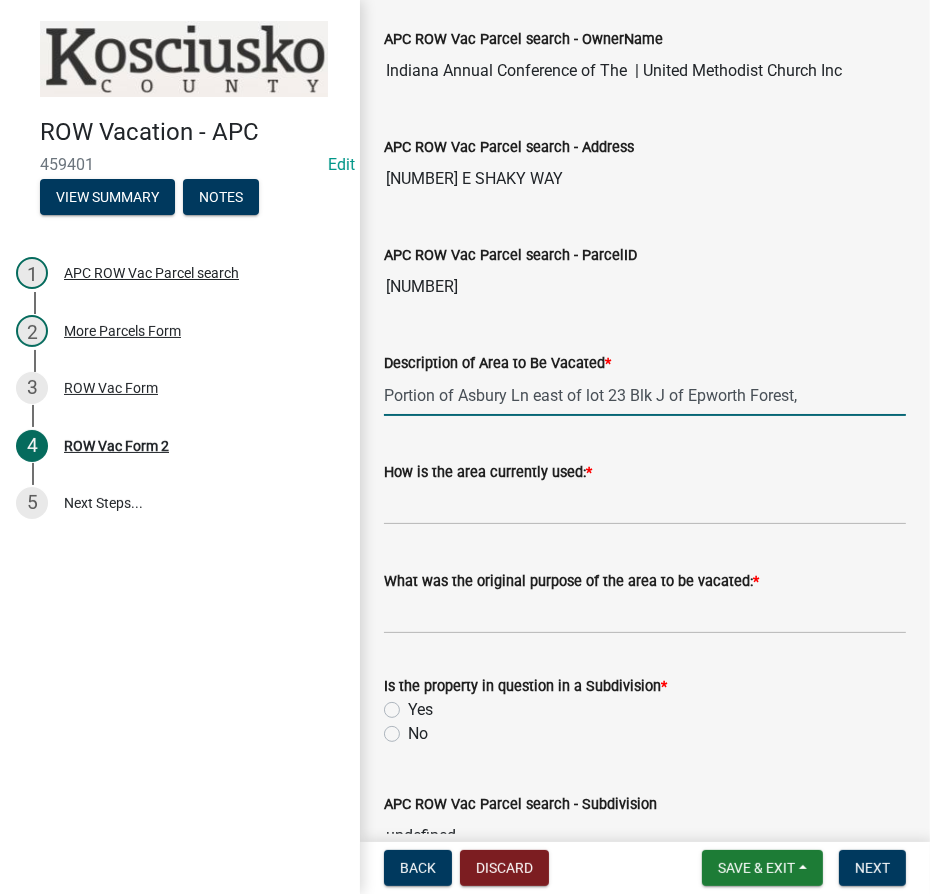 click on "Portion of Asbury Ln east of lot 23 Blk J of Epworth Forest," at bounding box center [645, 395] 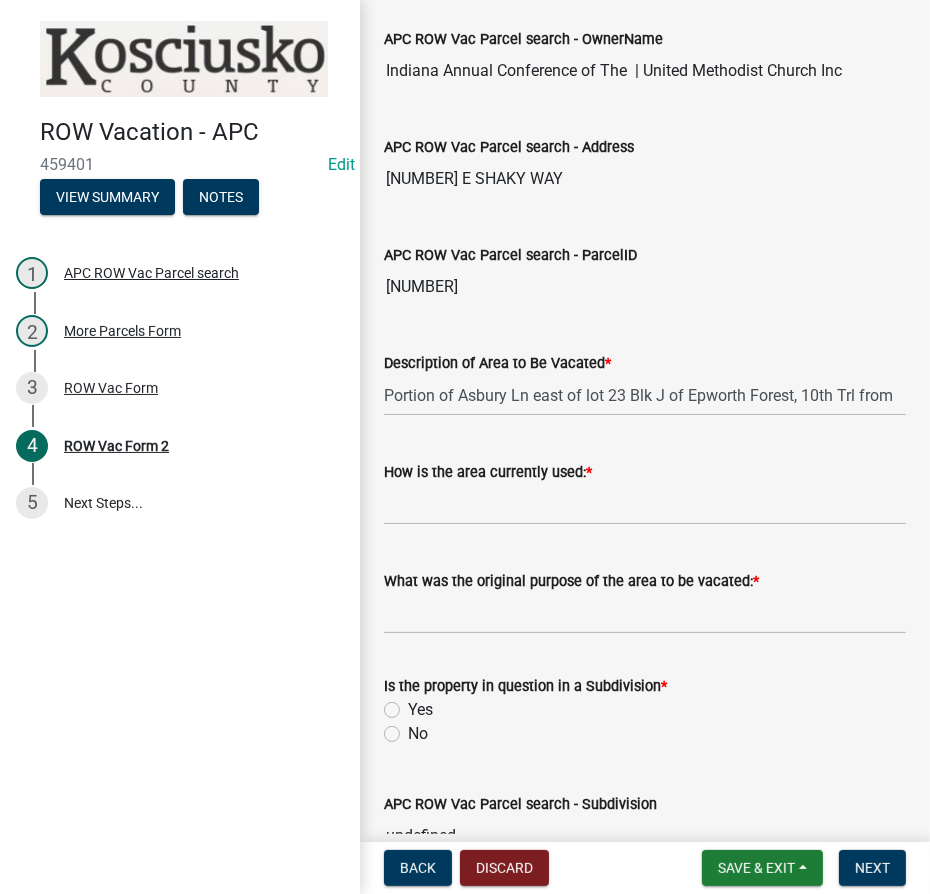 scroll, scrollTop: 0, scrollLeft: 0, axis: both 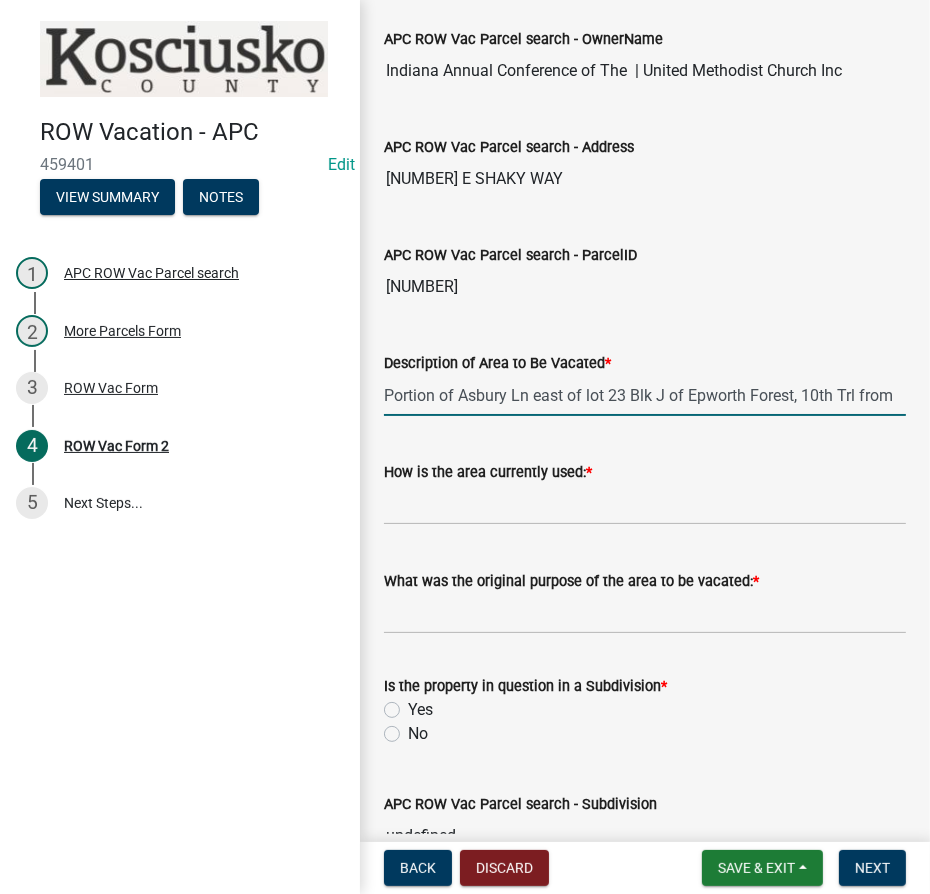 click on "Portion of Asbury Ln east of lot 23 Blk J of Epworth Forest, 10th Trl from" at bounding box center (645, 395) 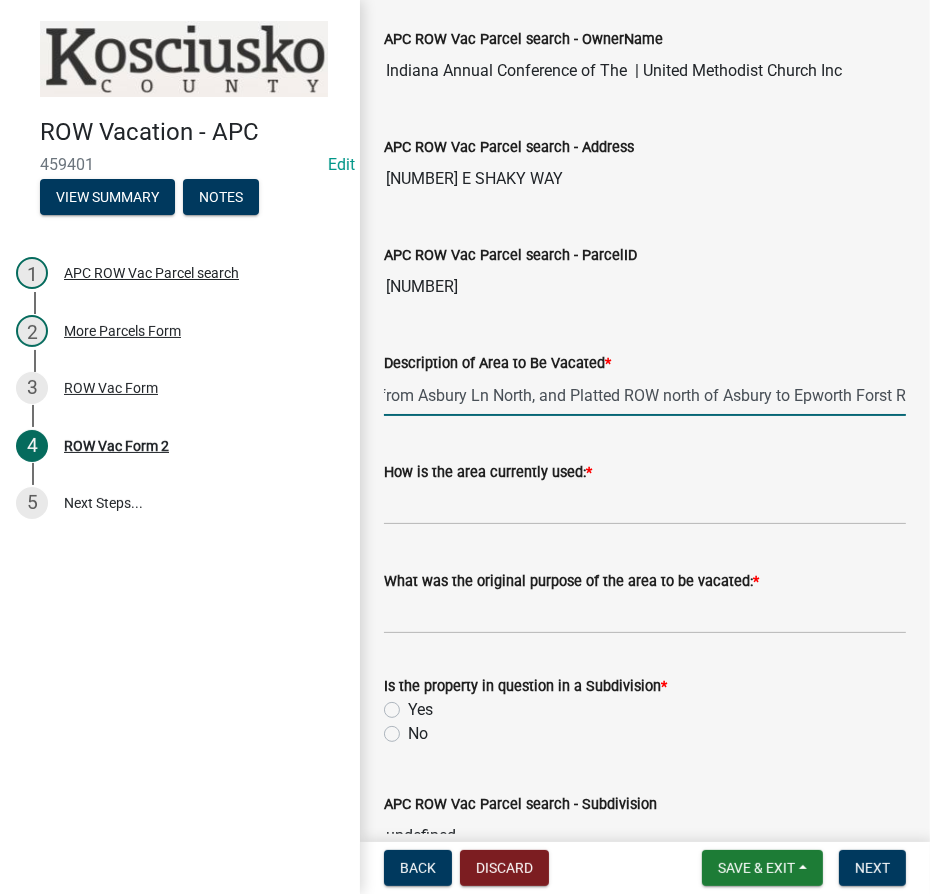 scroll, scrollTop: 0, scrollLeft: 509, axis: horizontal 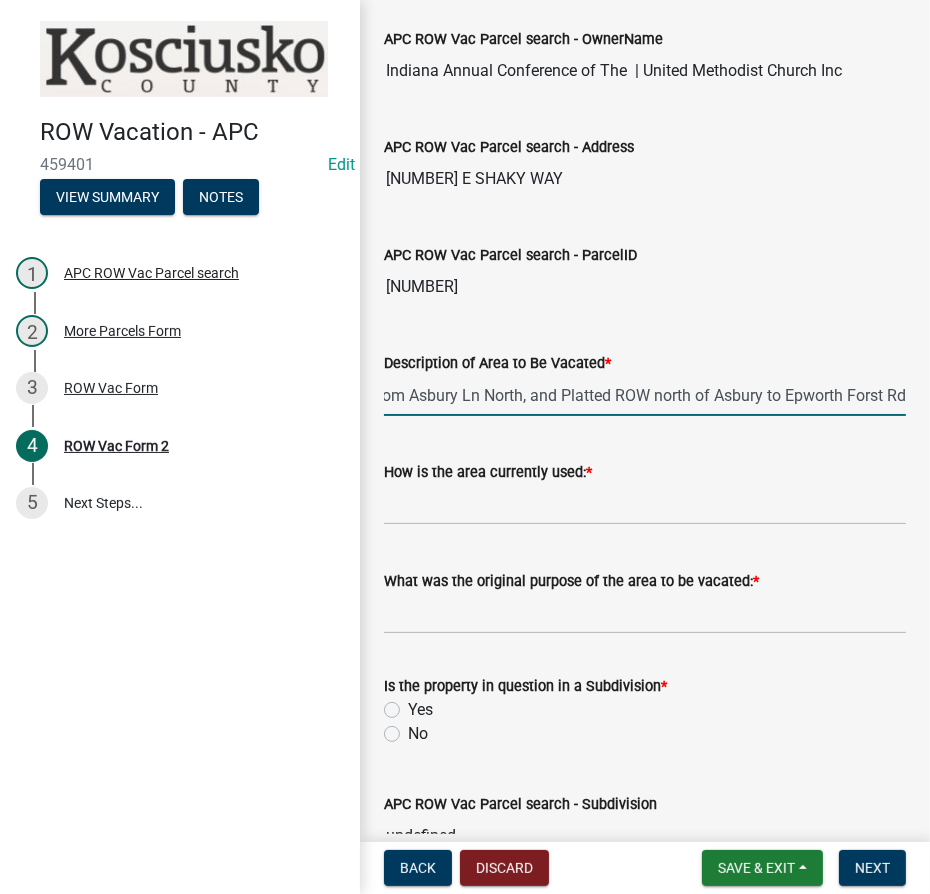 type on "Portion of Asbury Ln east of lot 23 Blk J of Epworth Forest, 10th Trl from Asbury Ln North, and Platted ROW north of Asbury to Epworth Forst Rd" 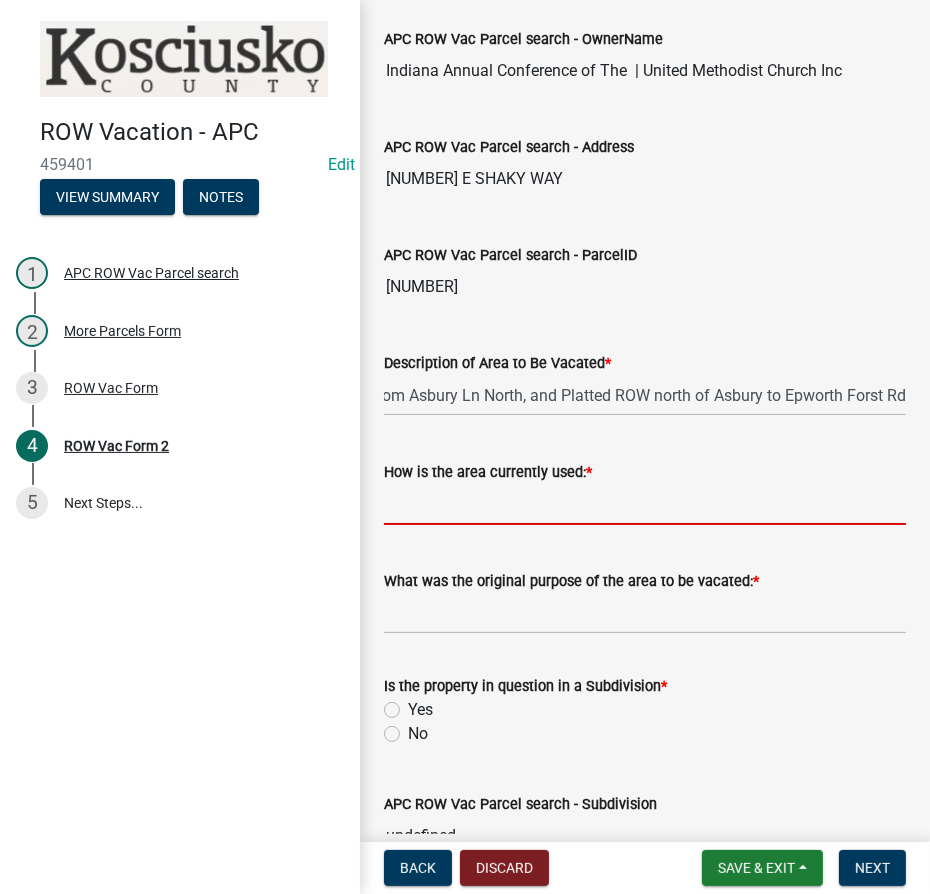 scroll, scrollTop: 0, scrollLeft: 0, axis: both 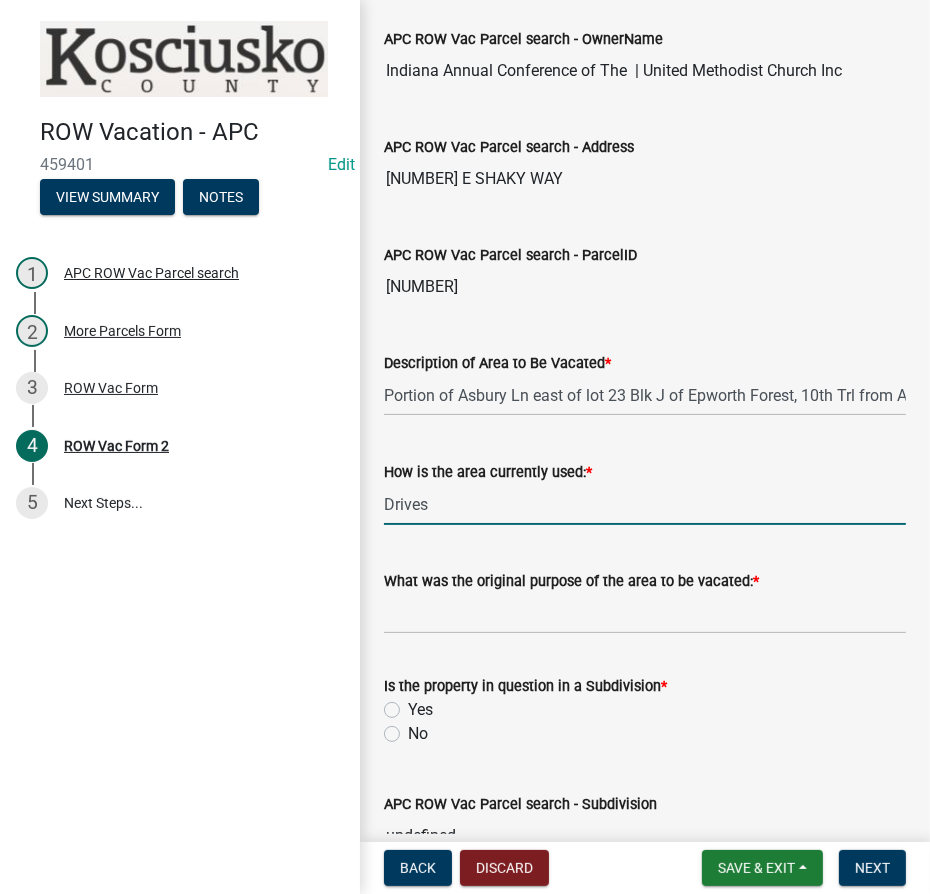 type on "Drives" 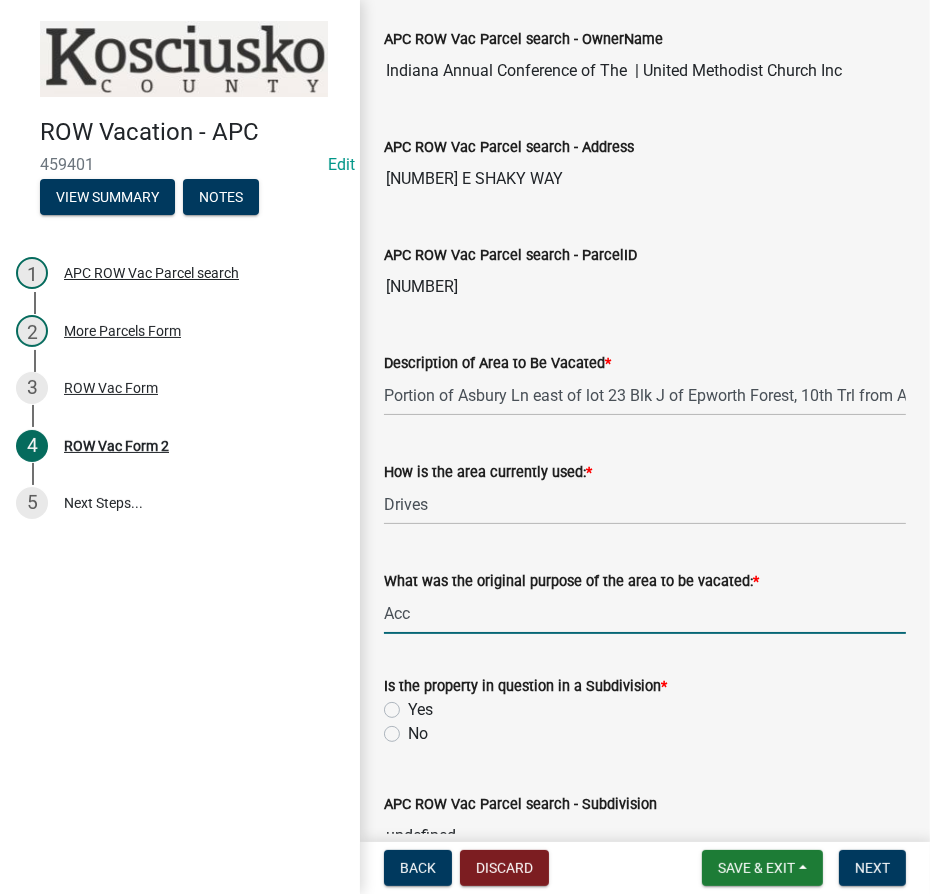 type on "Access to lots" 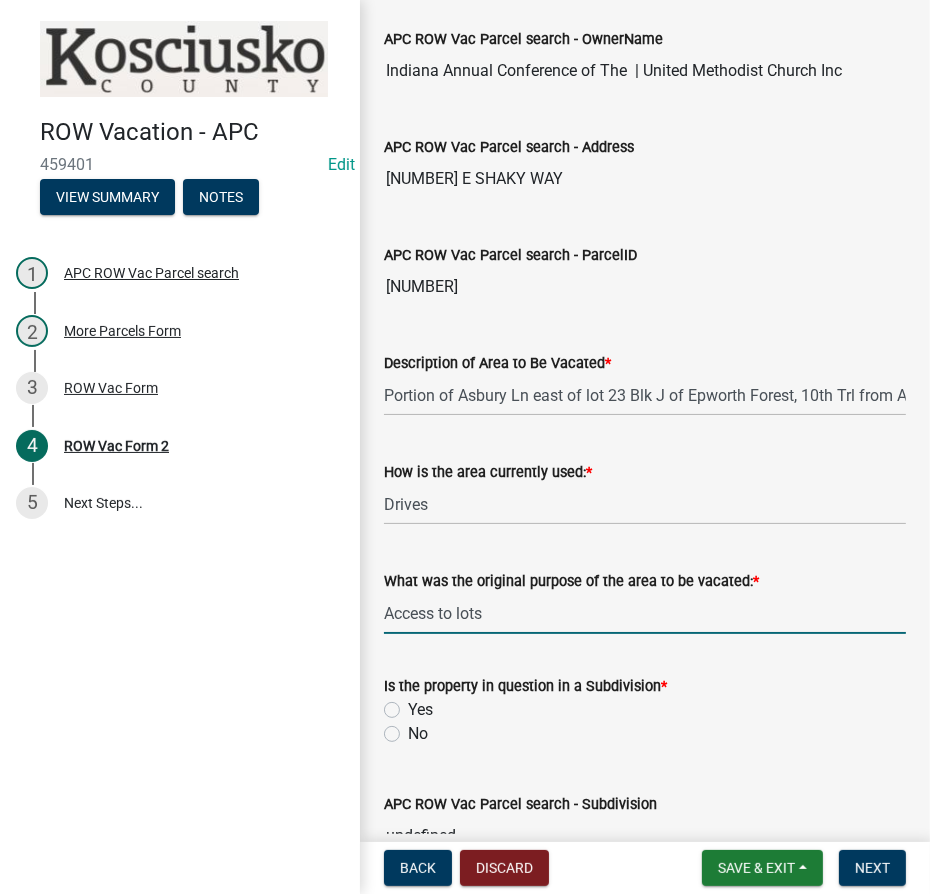click on "Yes" 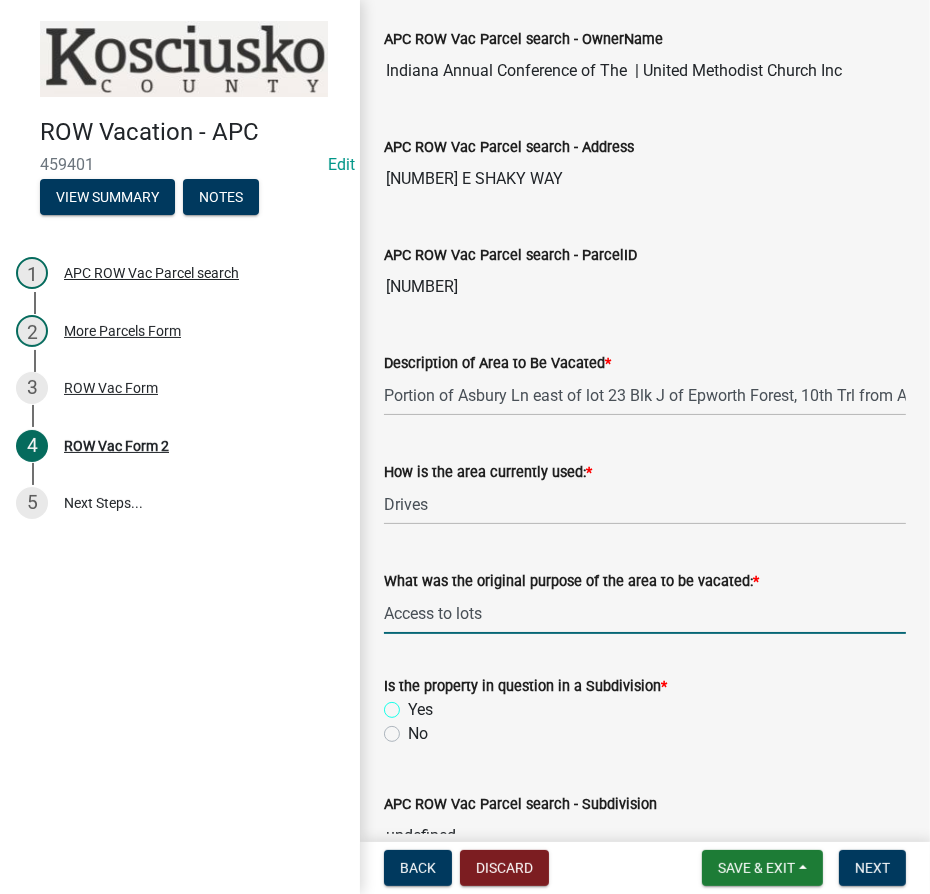 click on "Yes" at bounding box center [414, 704] 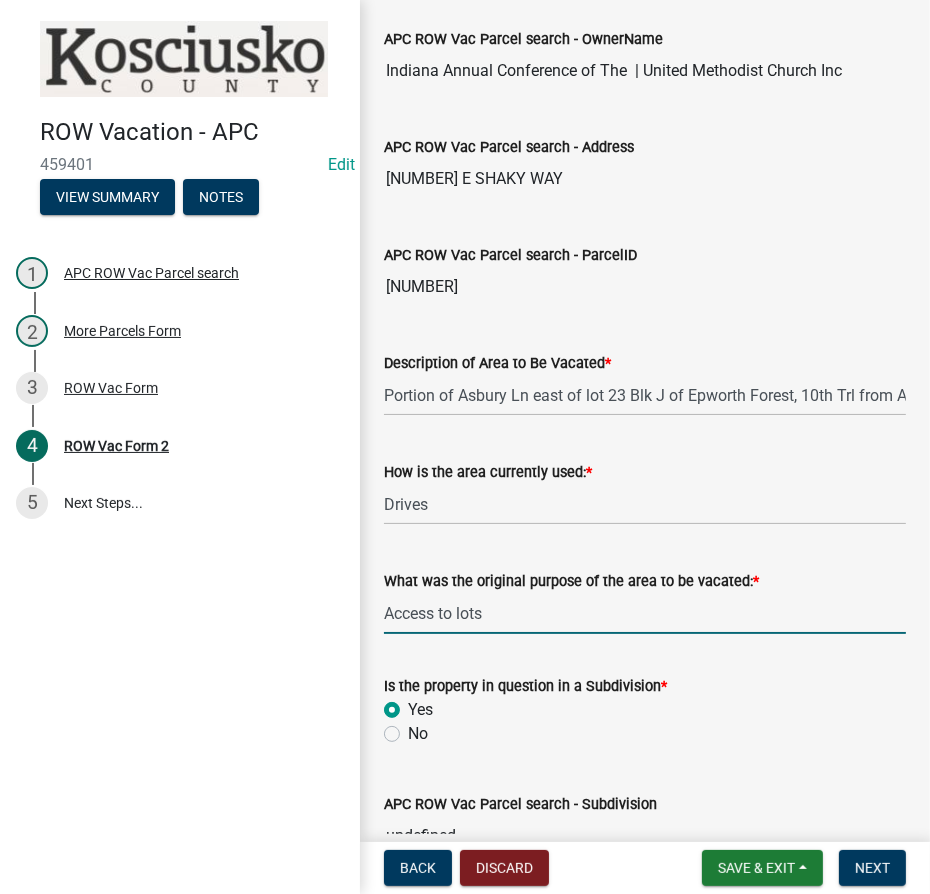 radio on "true" 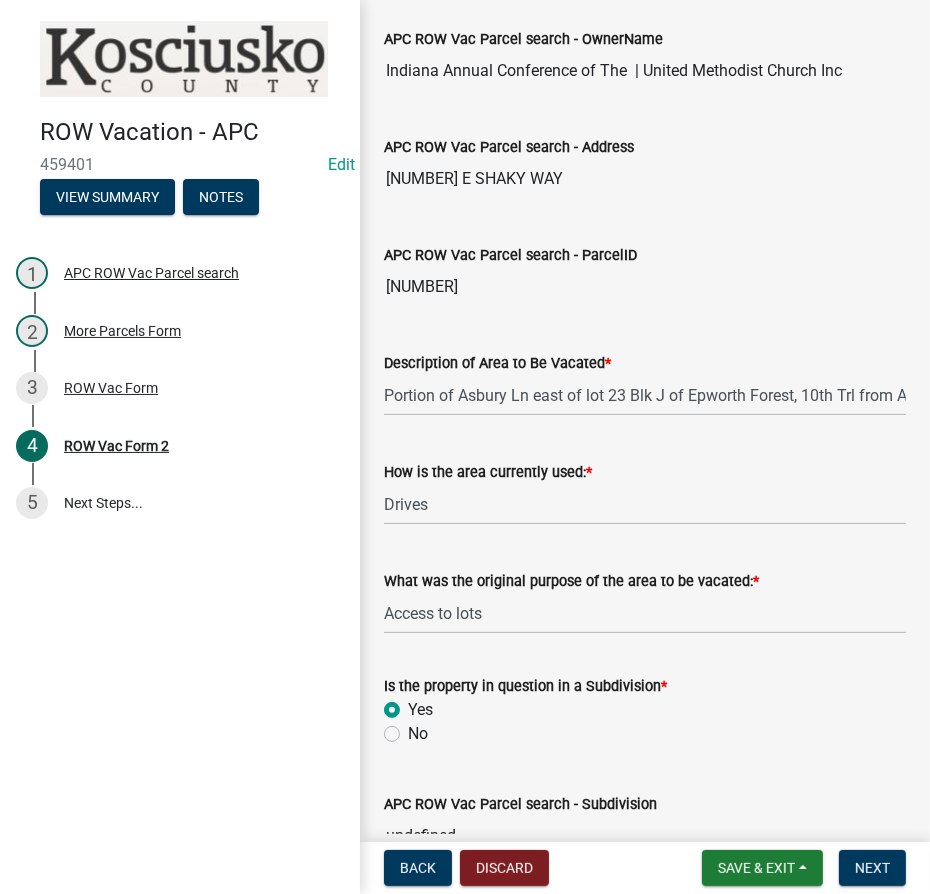 scroll, scrollTop: 1322, scrollLeft: 0, axis: vertical 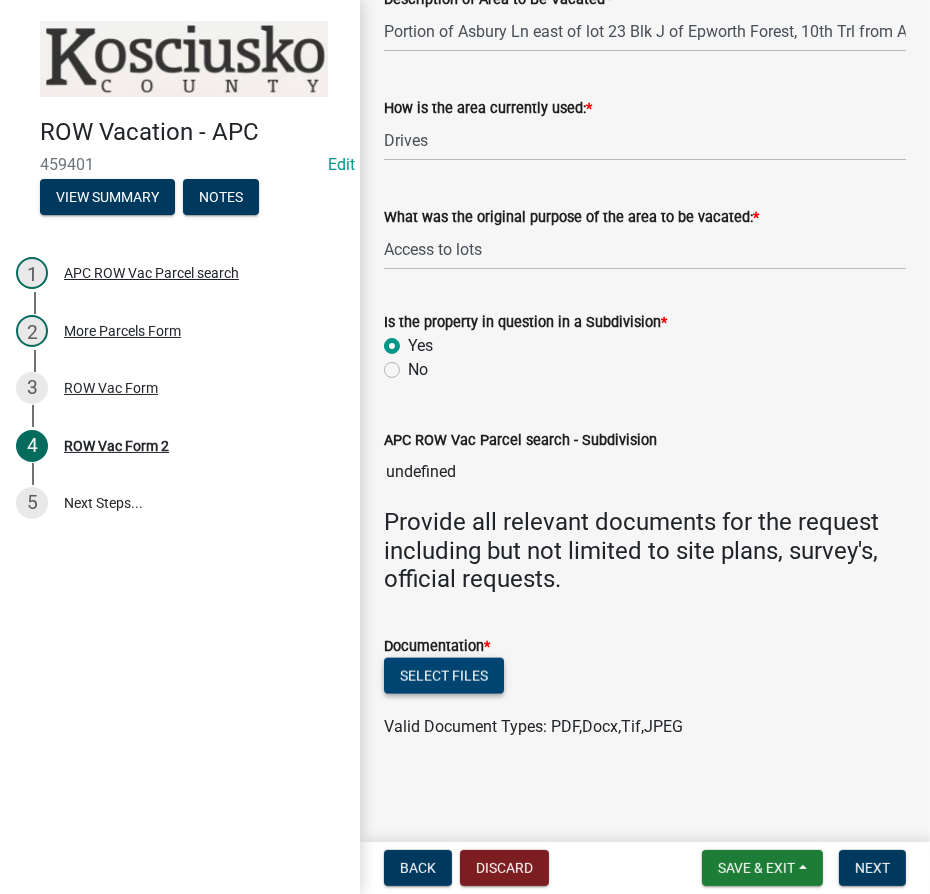click on "Select files" 